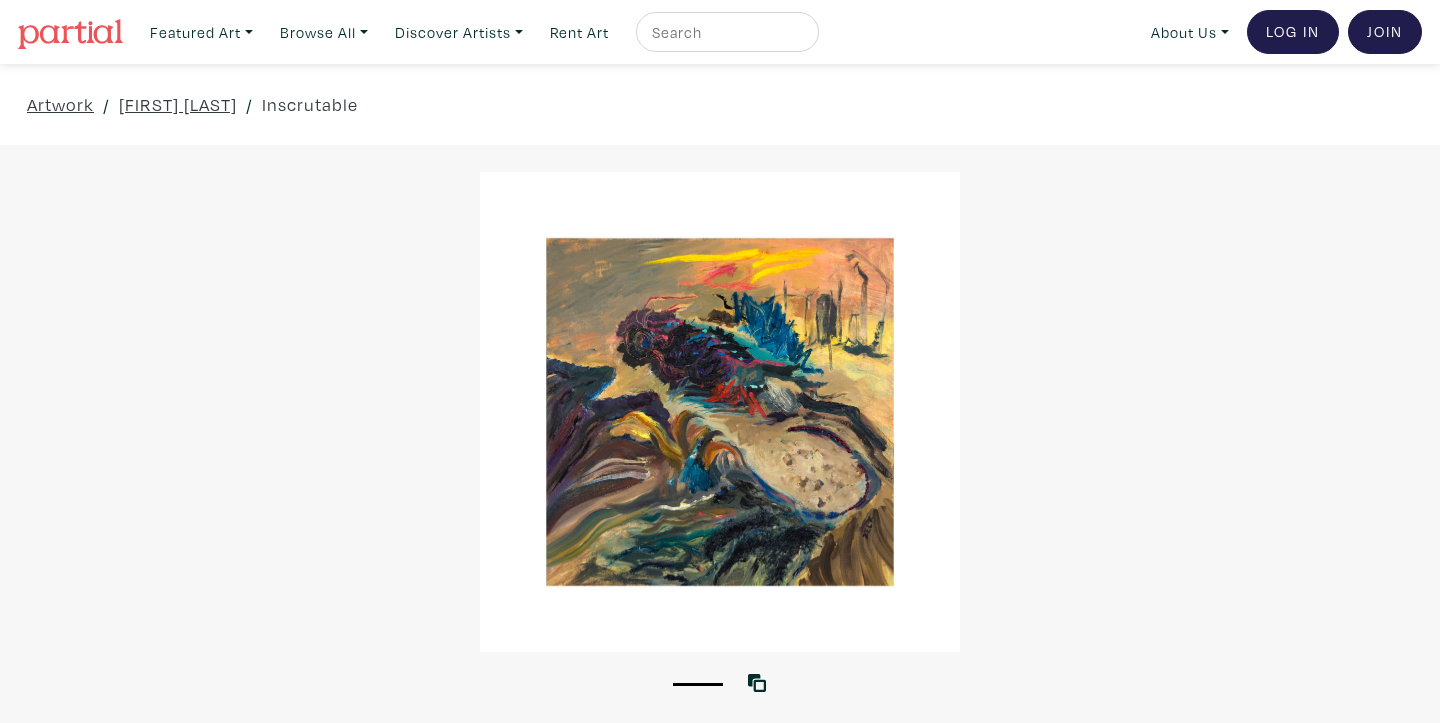 scroll, scrollTop: 0, scrollLeft: 0, axis: both 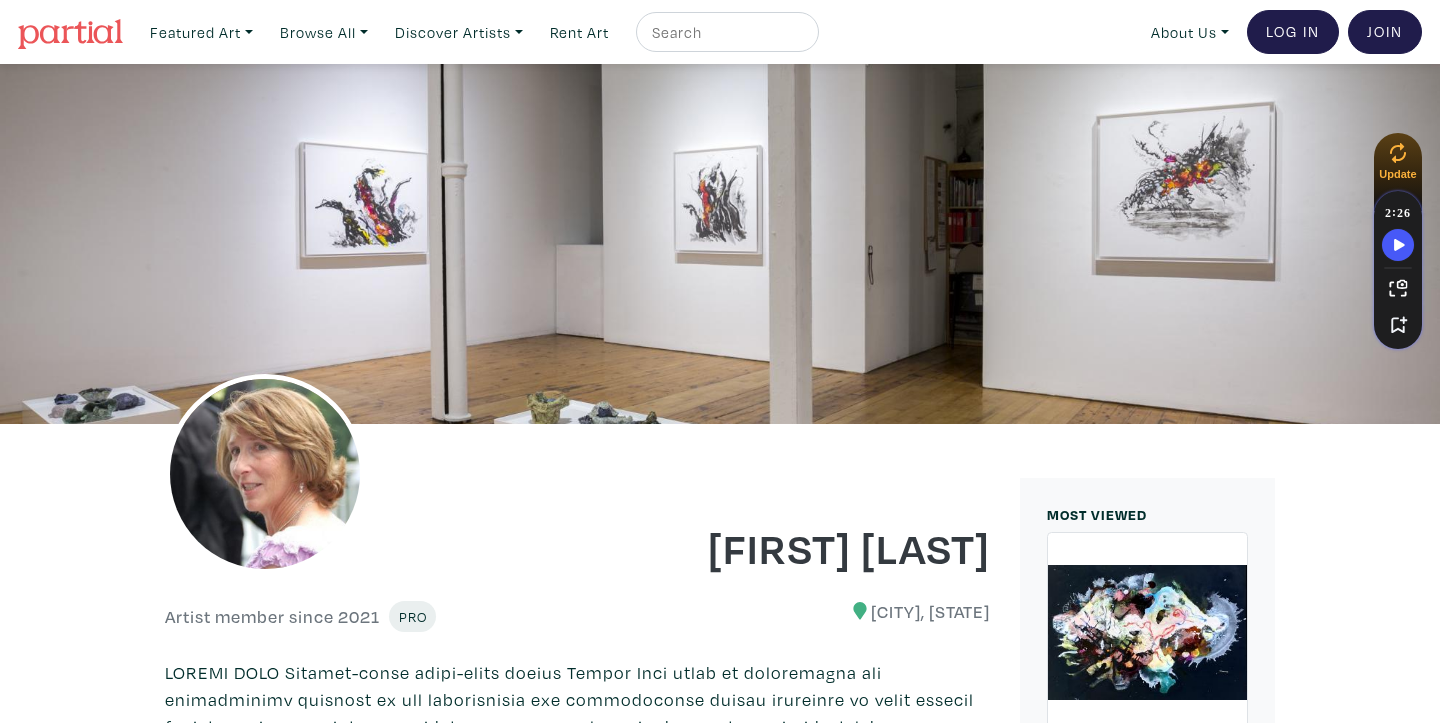 click at bounding box center [725, 32] 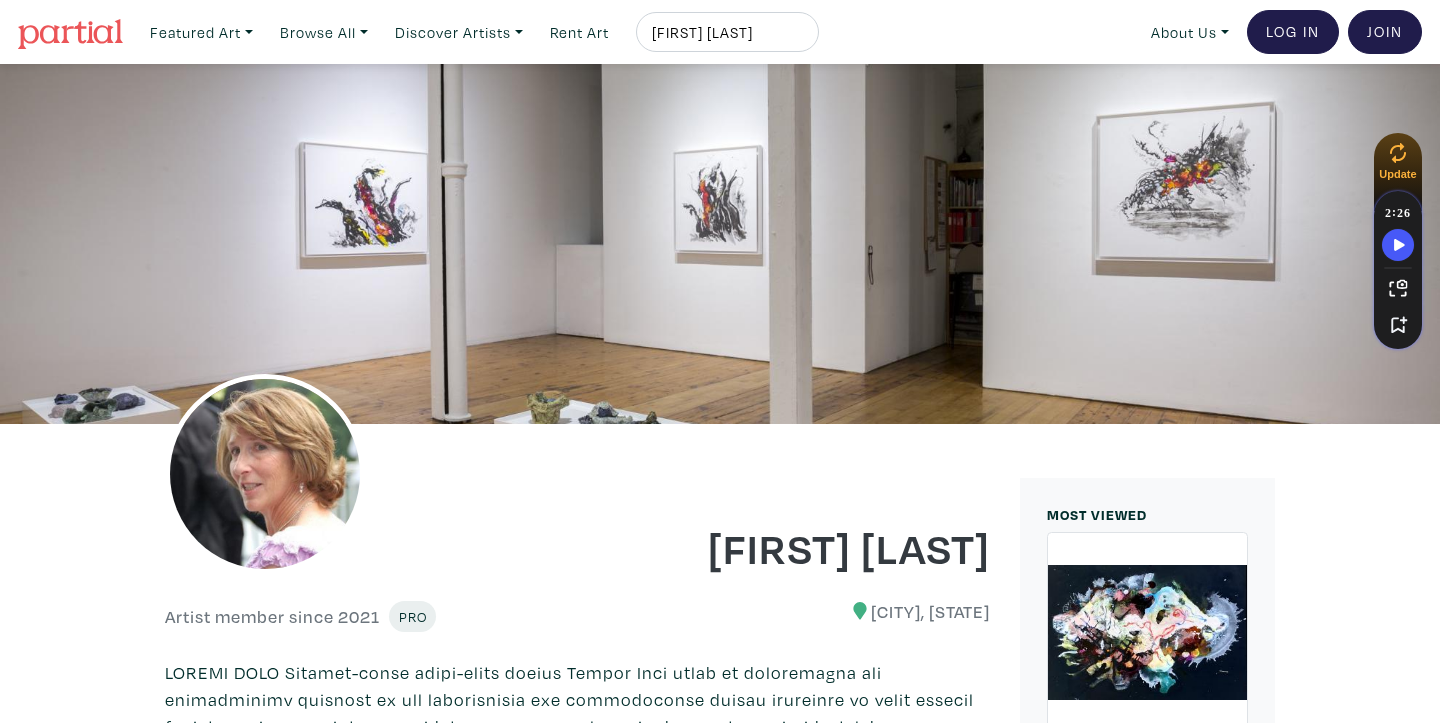 type on "[FIRST] [LAST]" 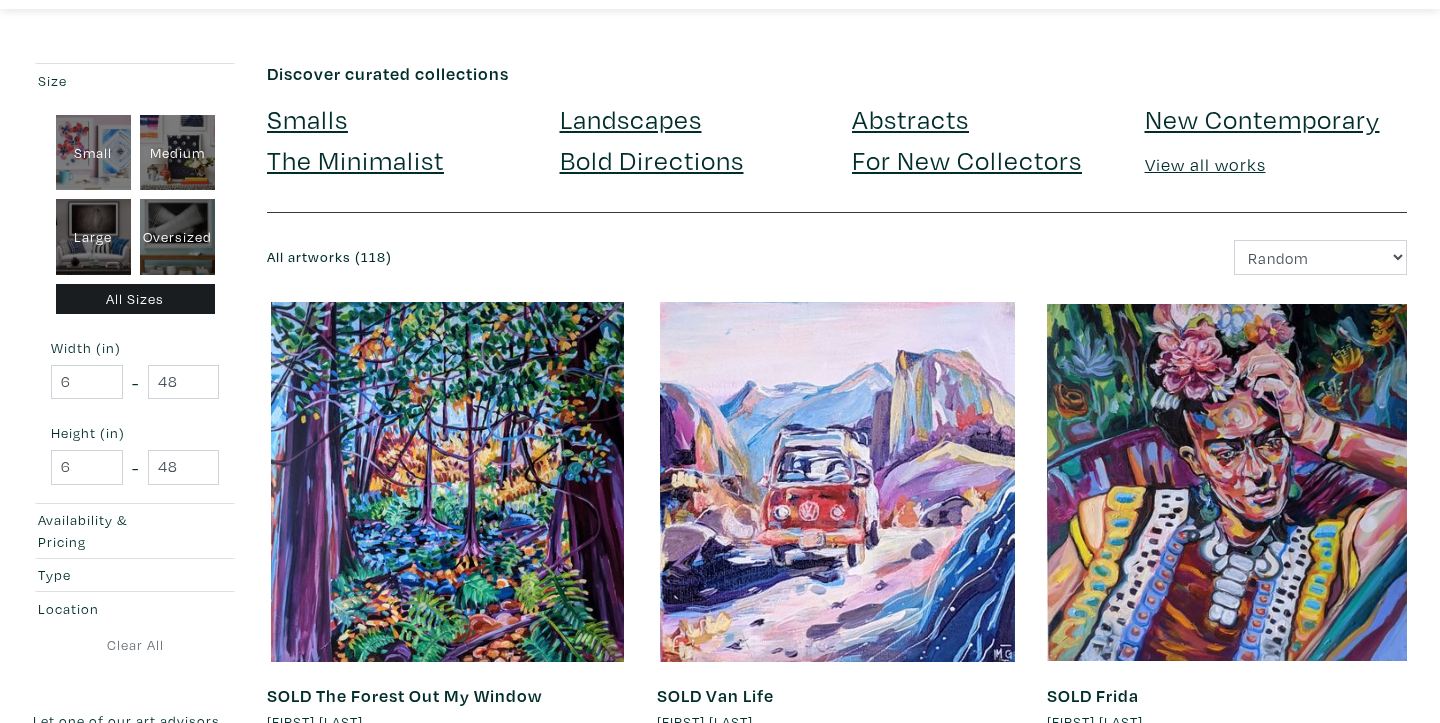 scroll, scrollTop: 324, scrollLeft: 0, axis: vertical 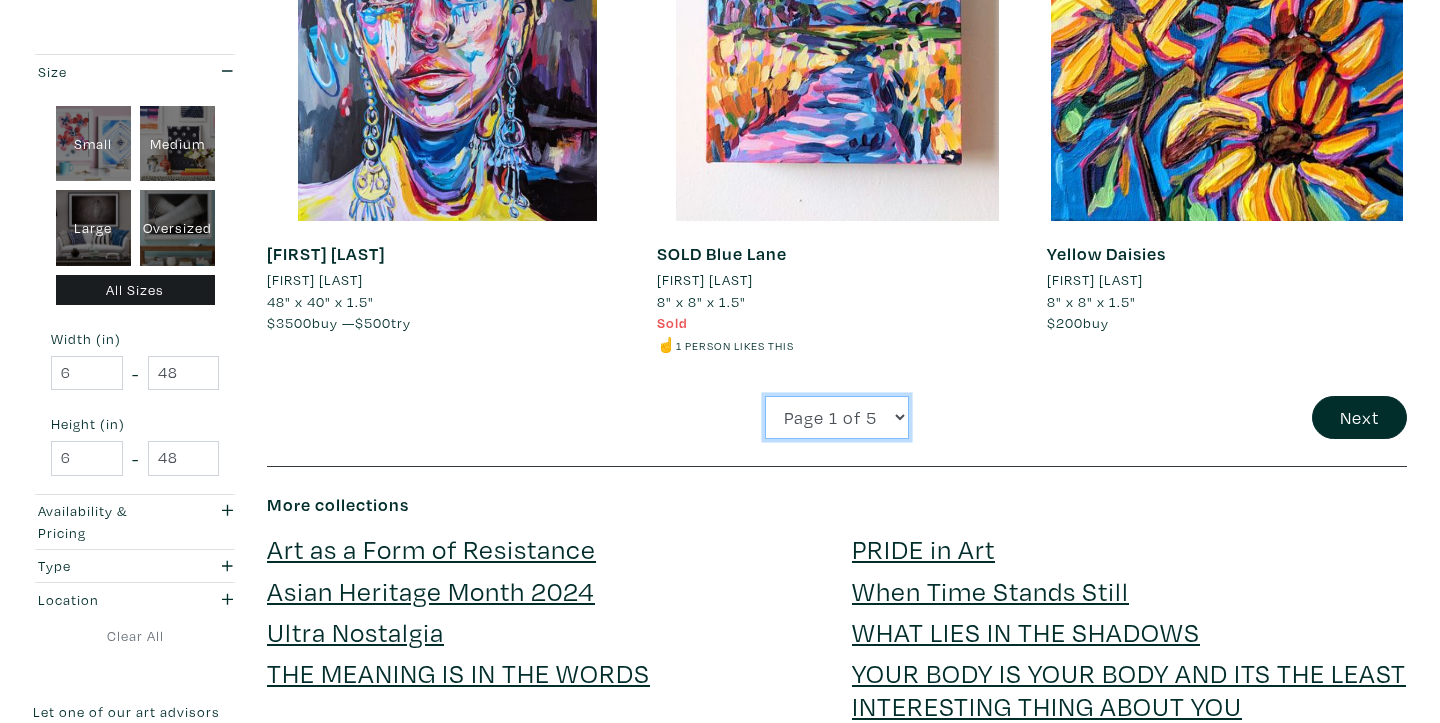 click on "Page 1 of 5
Page 2 of 5
Page 3 of 5
Page 4 of 5
Page 5 of 5" at bounding box center (837, 417) 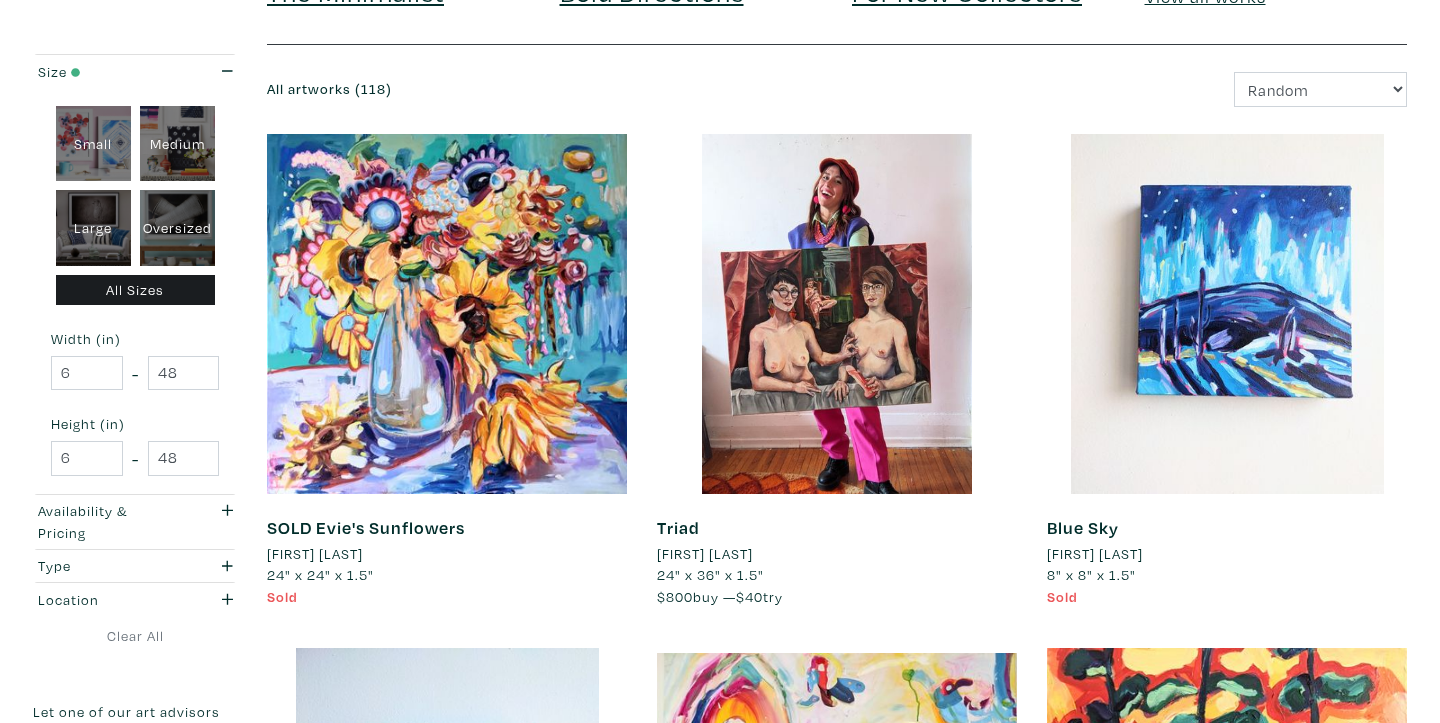 scroll, scrollTop: 745, scrollLeft: 0, axis: vertical 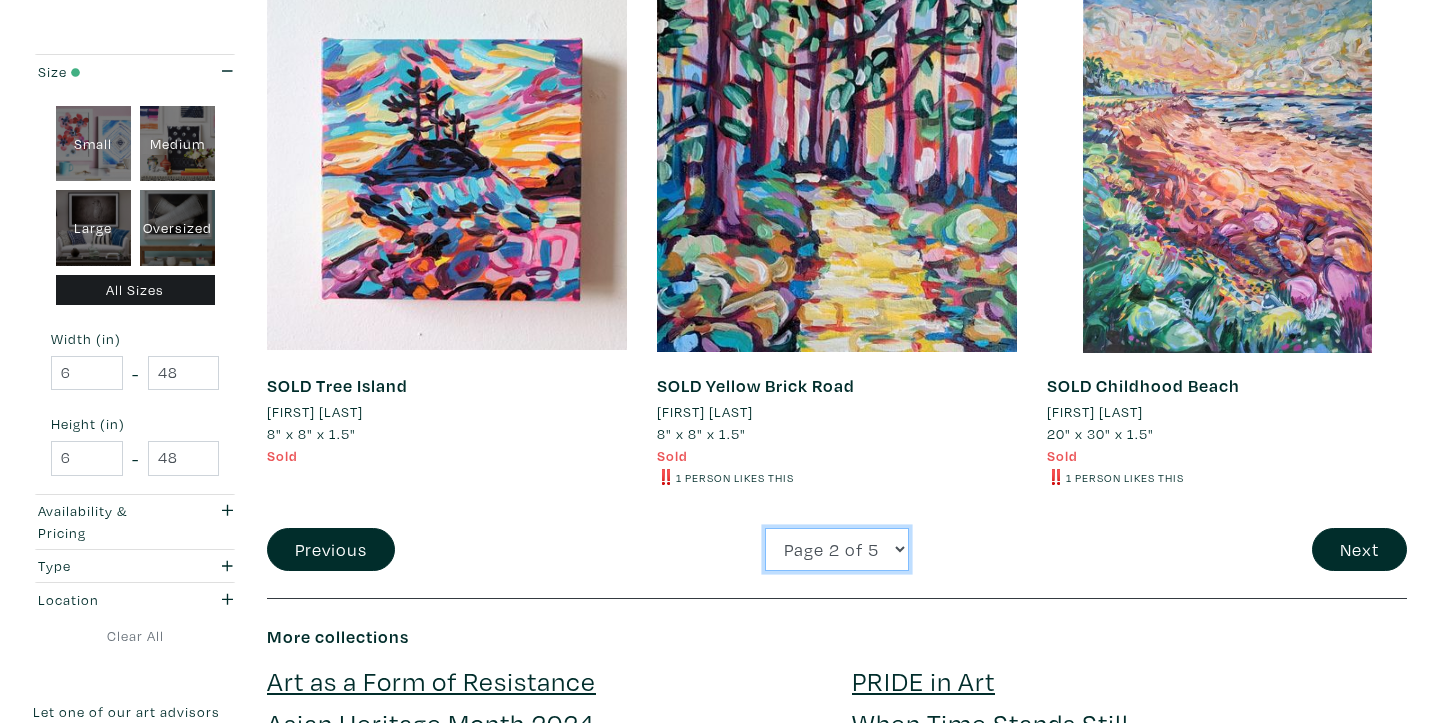 click on "Page 1 of 5
Page 2 of 5
Page 3 of 5
Page 4 of 5
Page 5 of 5" at bounding box center [837, 549] 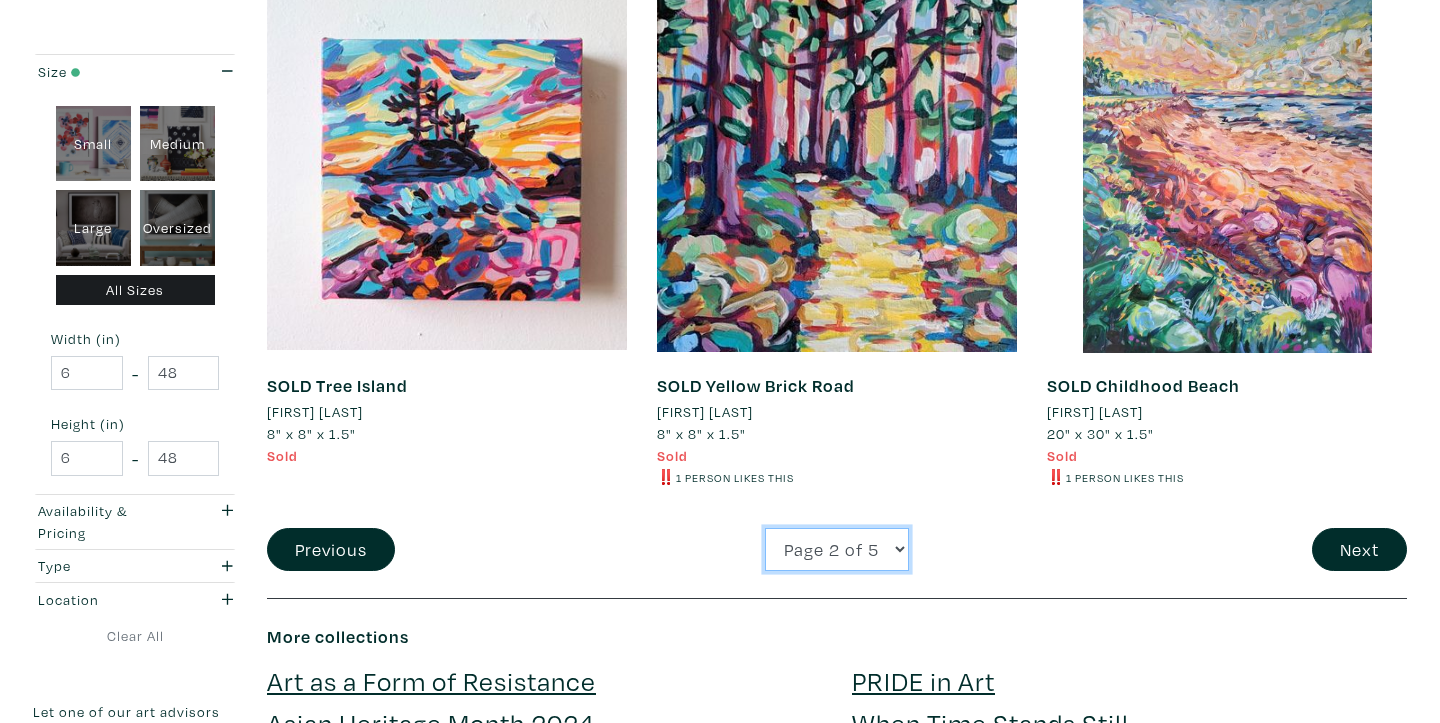 select on "3" 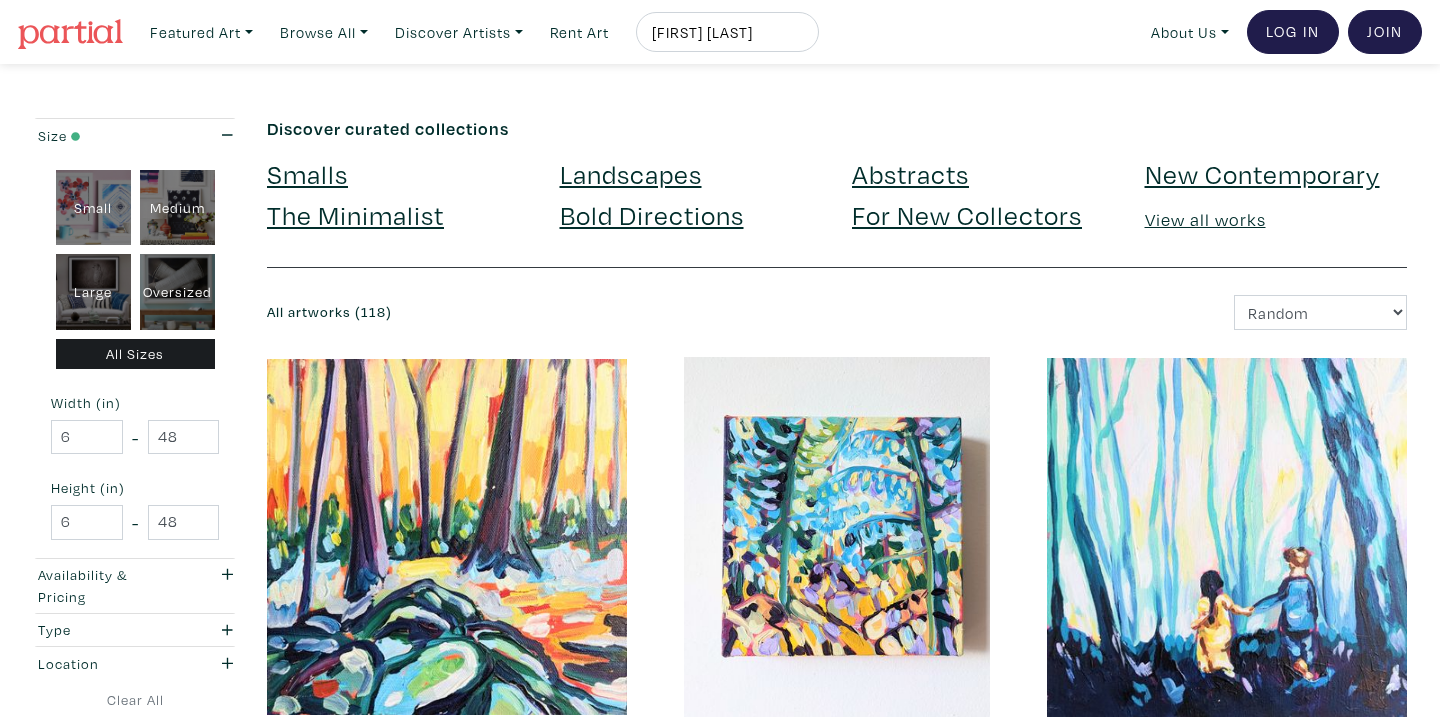 scroll, scrollTop: 0, scrollLeft: 0, axis: both 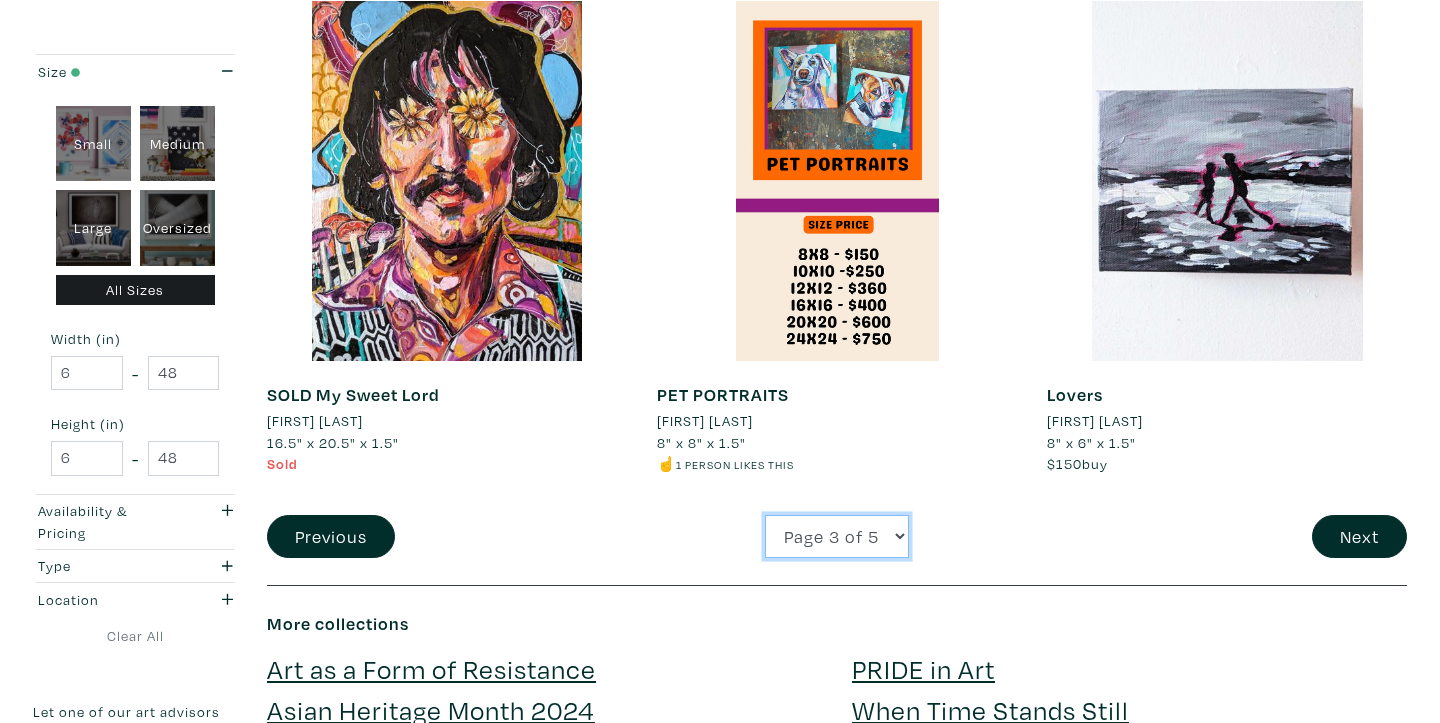click on "Page 1 of 5
Page 2 of 5
Page 3 of 5
Page 4 of 5
Page 5 of 5" at bounding box center [837, 536] 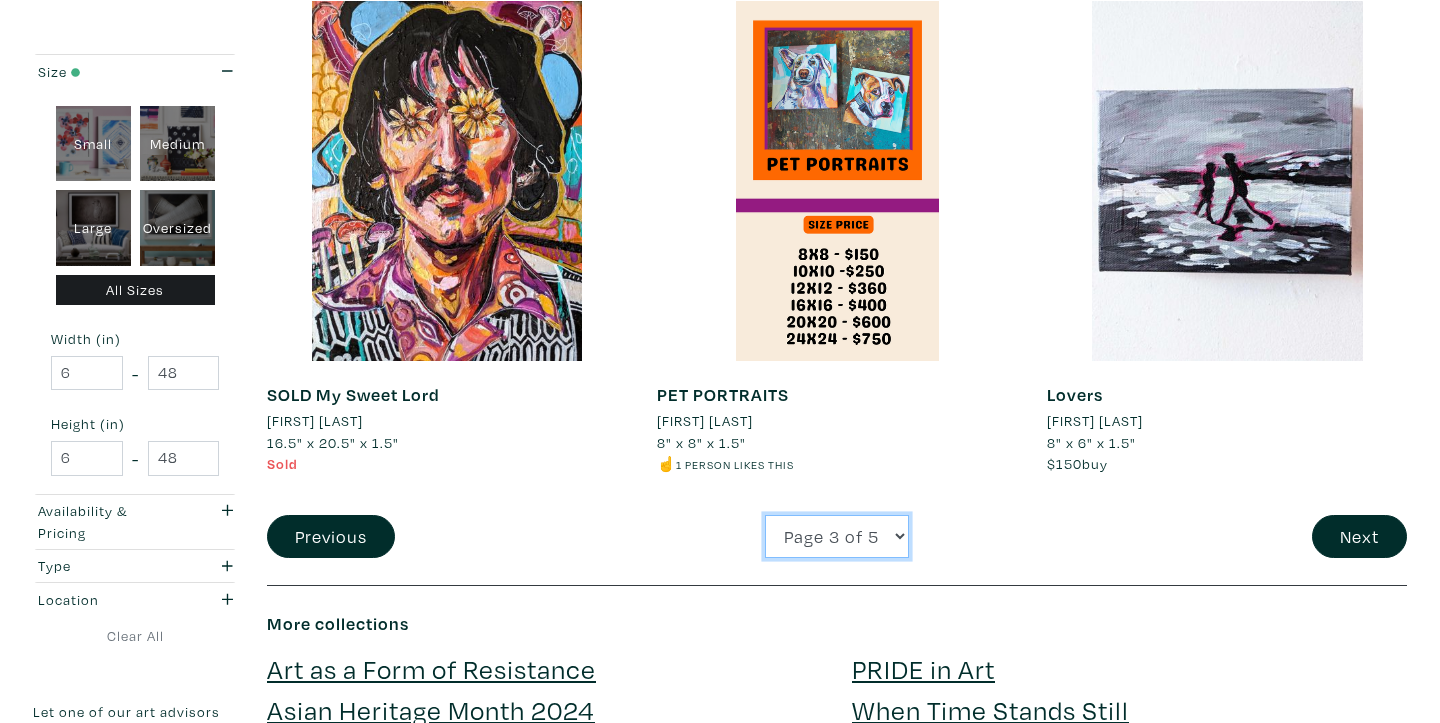 select on "4" 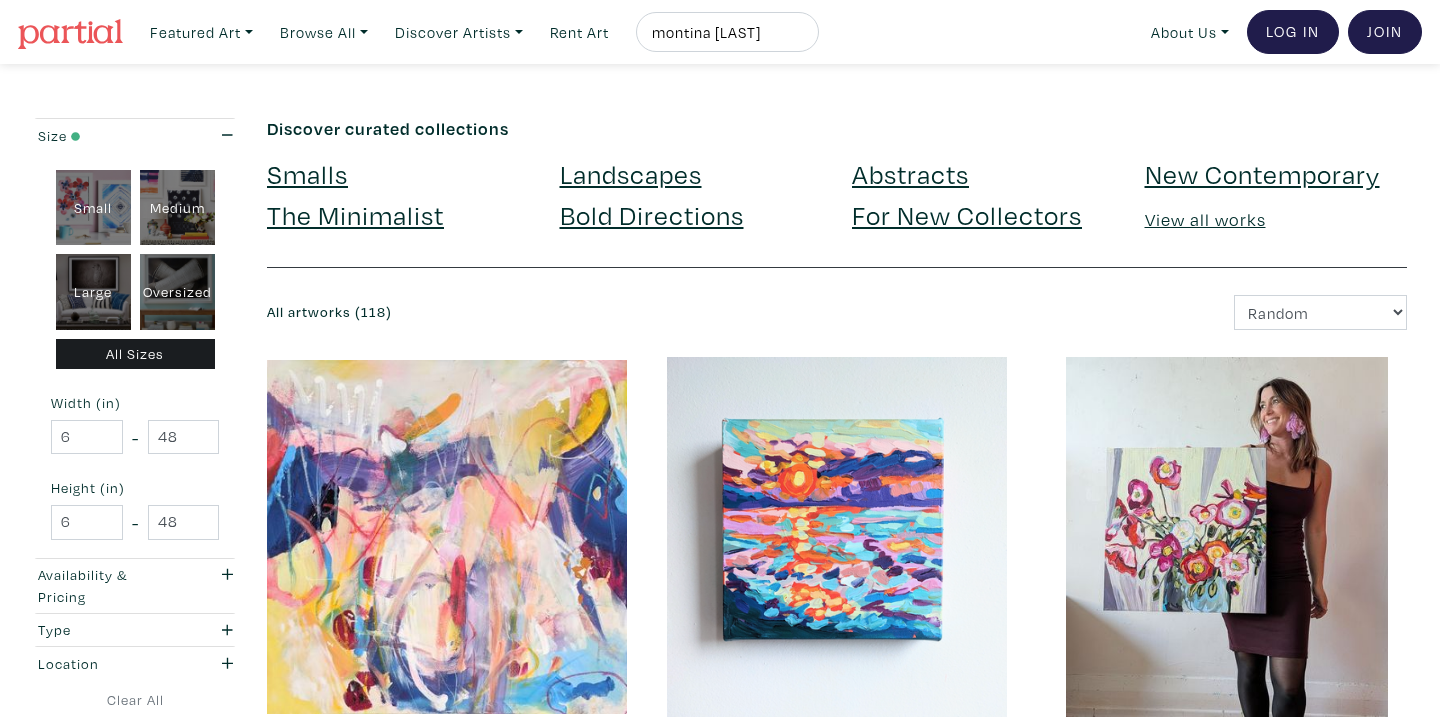 scroll, scrollTop: 0, scrollLeft: 0, axis: both 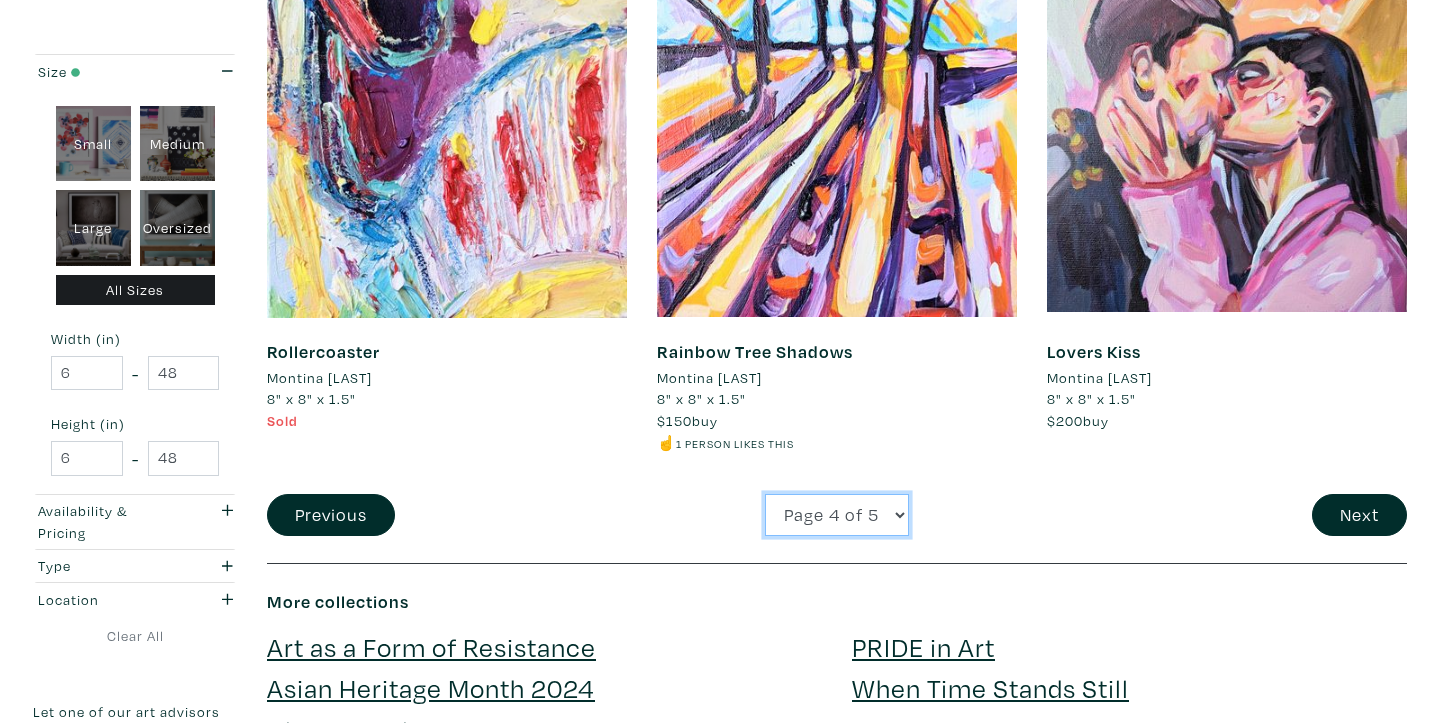 click on "Page 1 of 5
Page 2 of 5
Page 3 of 5
Page 4 of 5
Page 5 of 5" at bounding box center [837, 515] 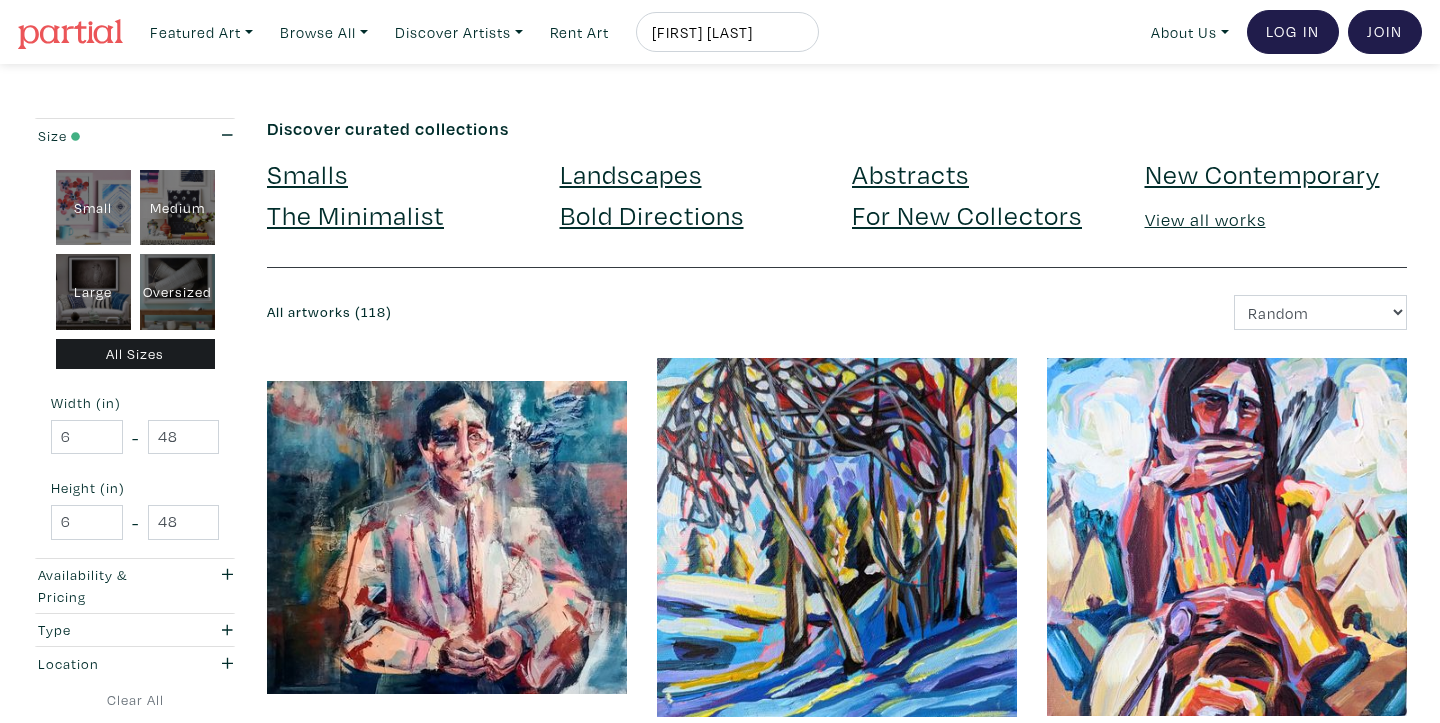 scroll, scrollTop: 129, scrollLeft: 0, axis: vertical 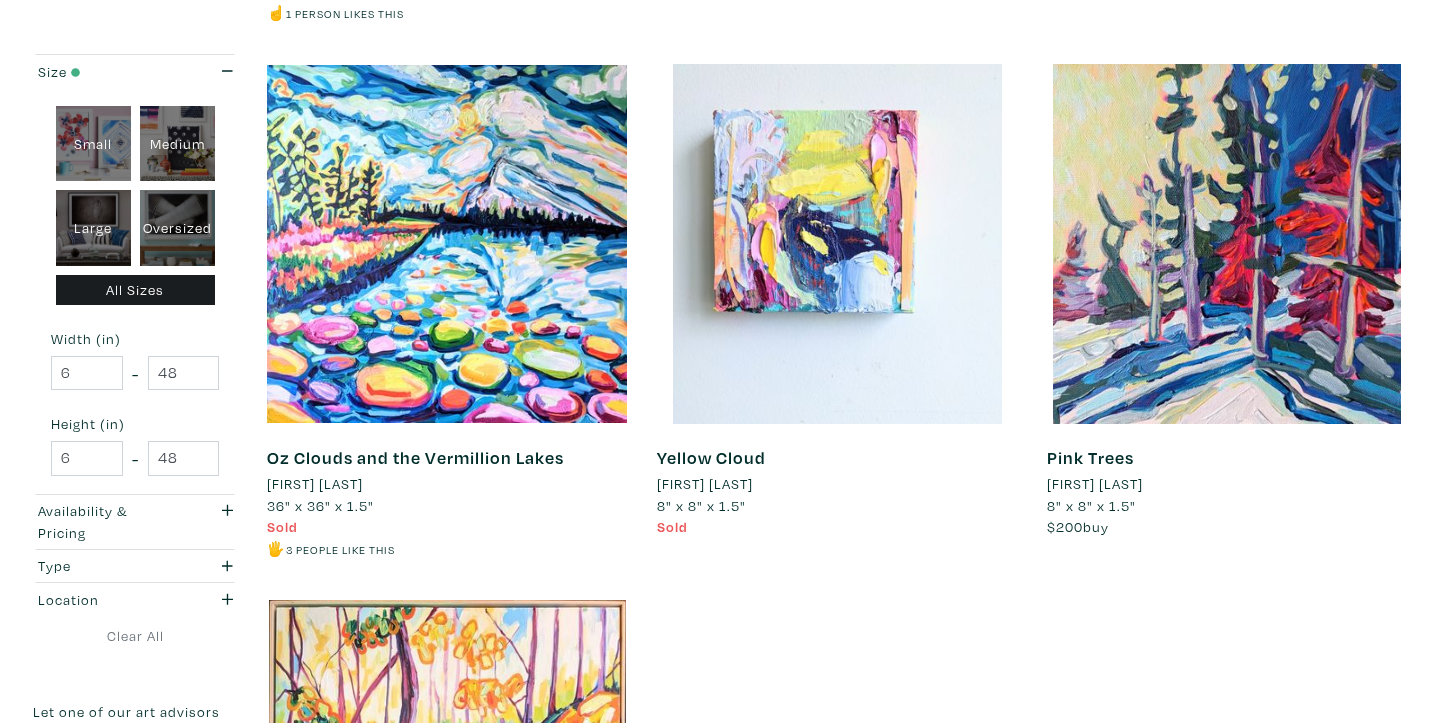 click on "Pink Trees" at bounding box center (1090, 457) 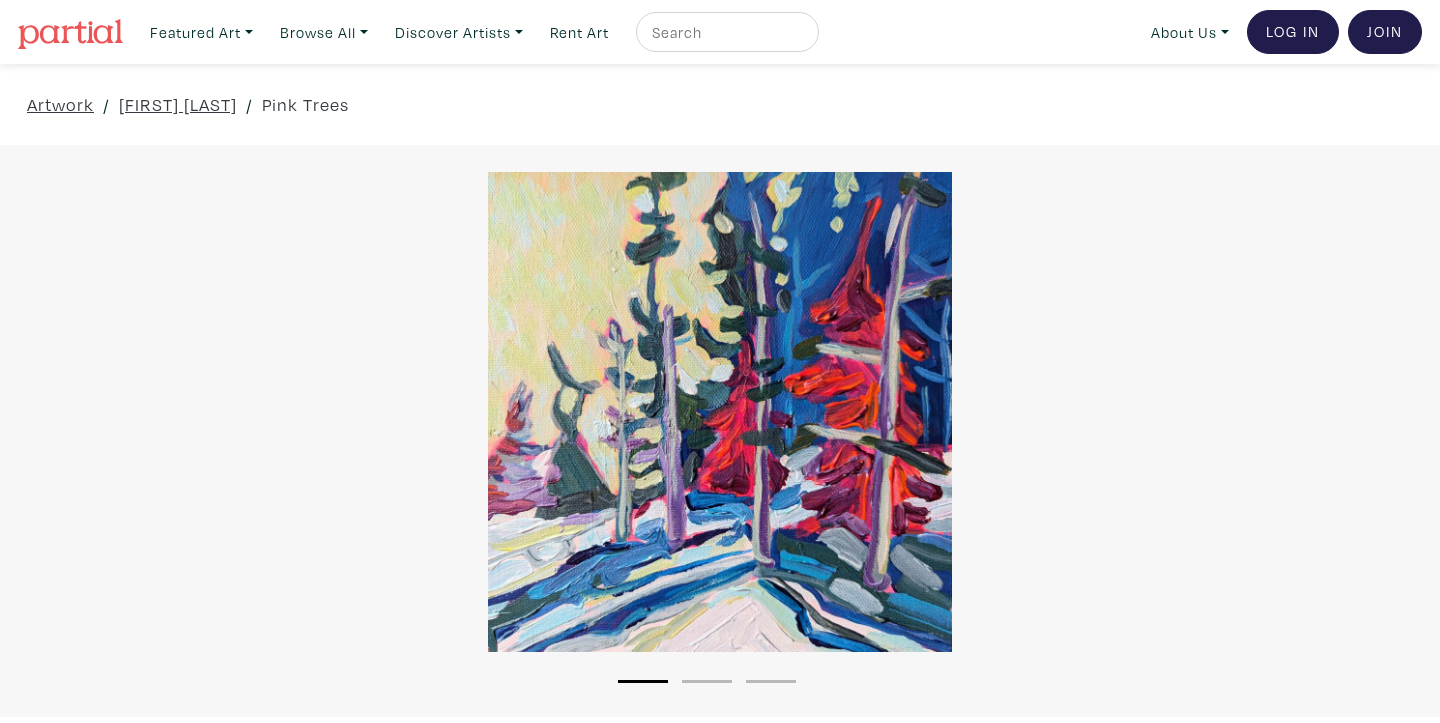 scroll, scrollTop: 0, scrollLeft: 0, axis: both 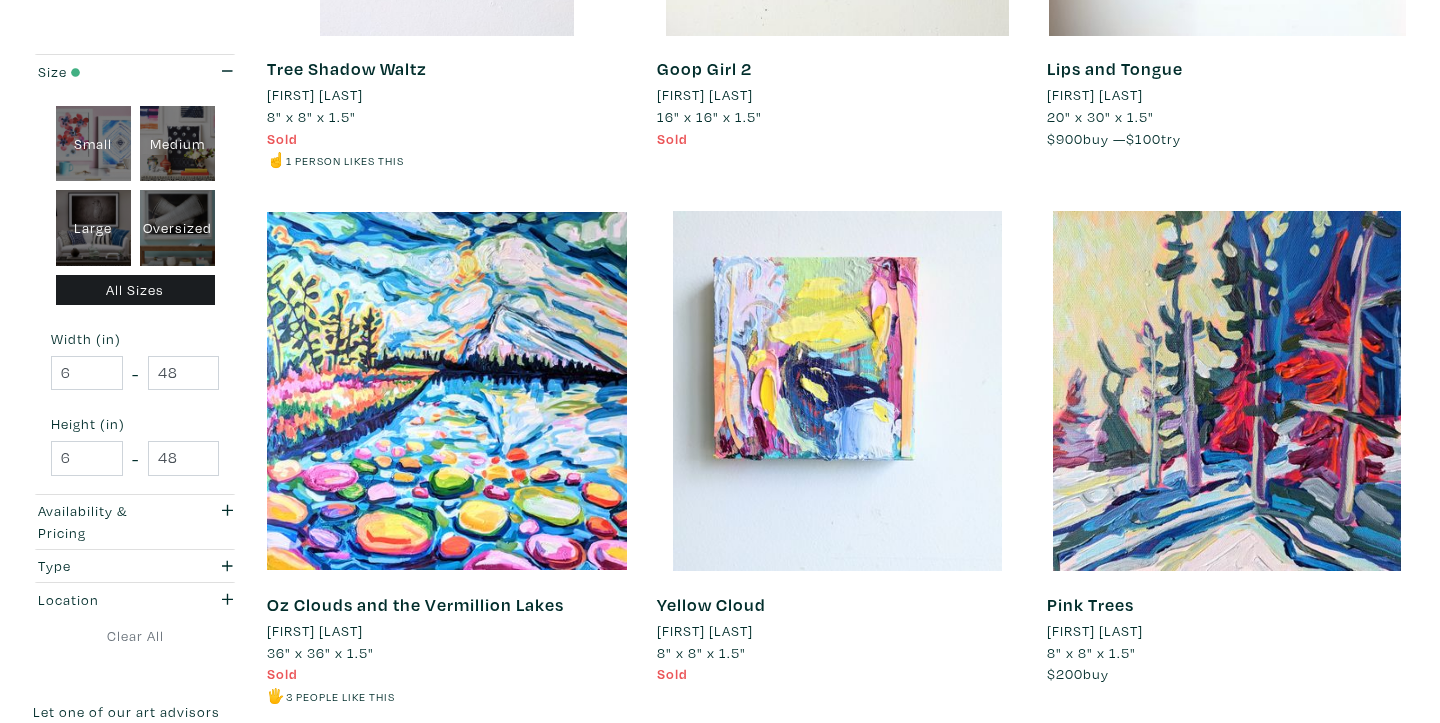 click at bounding box center (1227, 391) 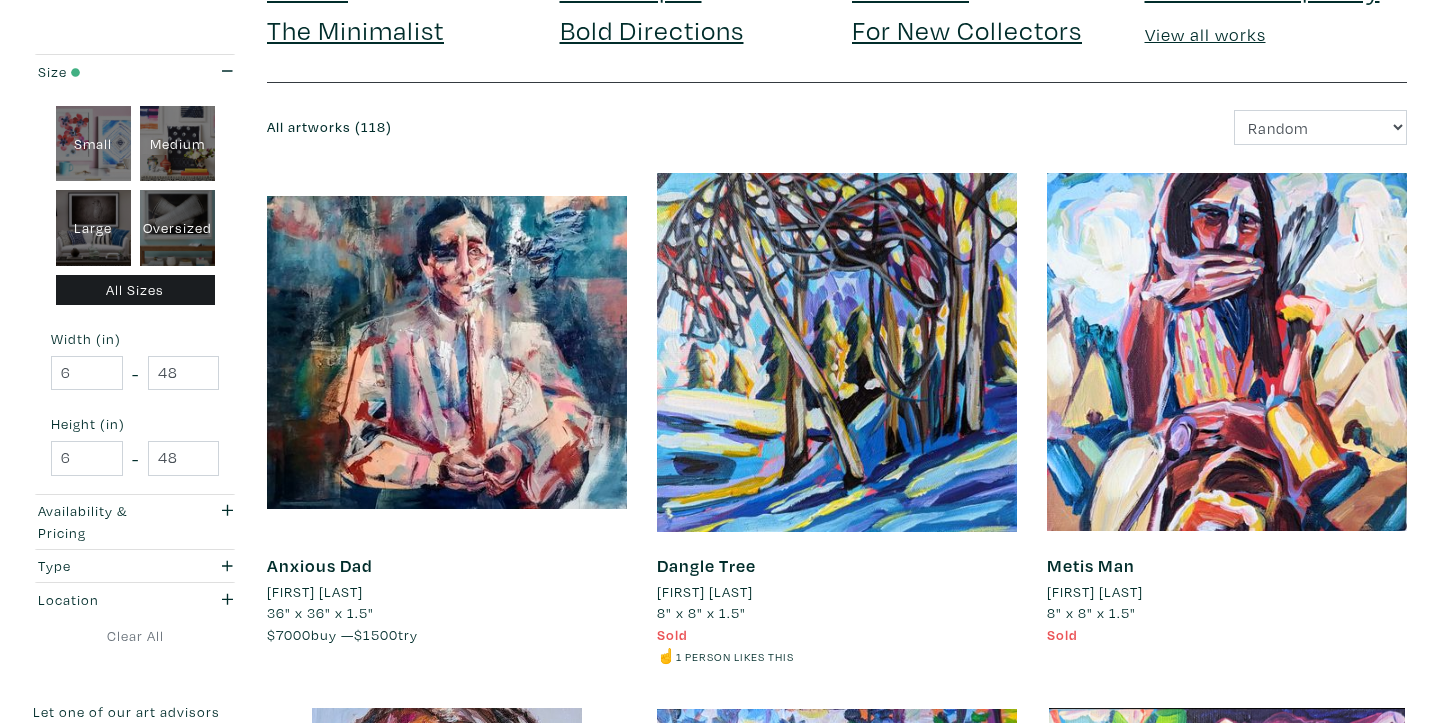 scroll, scrollTop: 0, scrollLeft: 0, axis: both 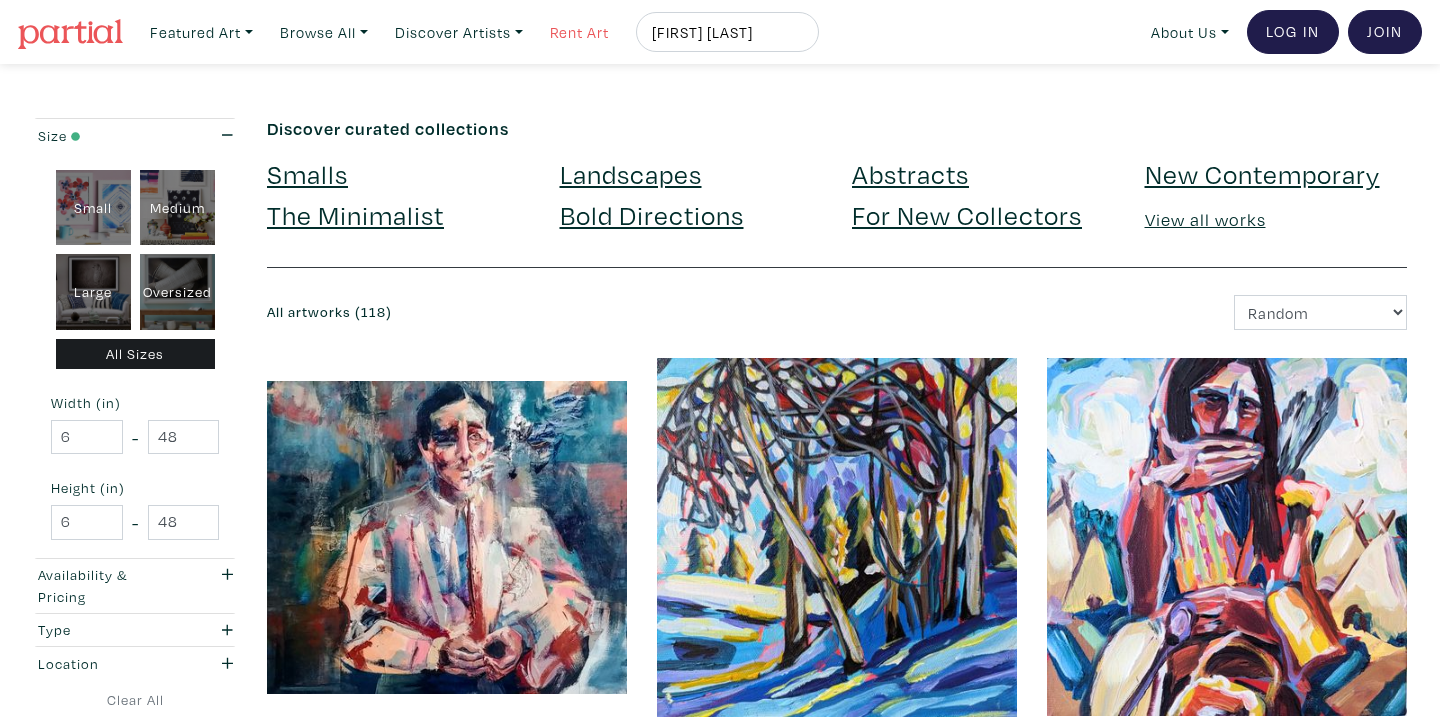 drag, startPoint x: 792, startPoint y: 31, endPoint x: 619, endPoint y: 30, distance: 173.00288 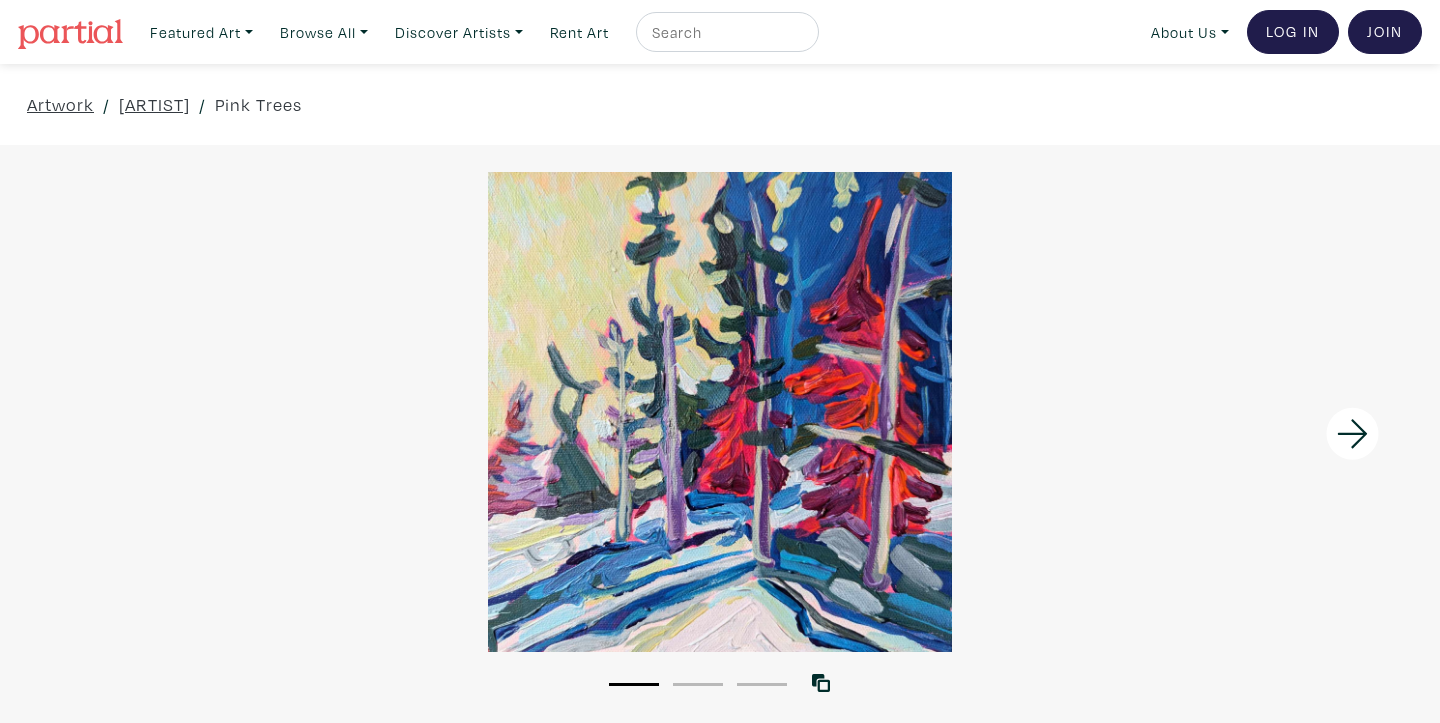 scroll, scrollTop: 0, scrollLeft: 0, axis: both 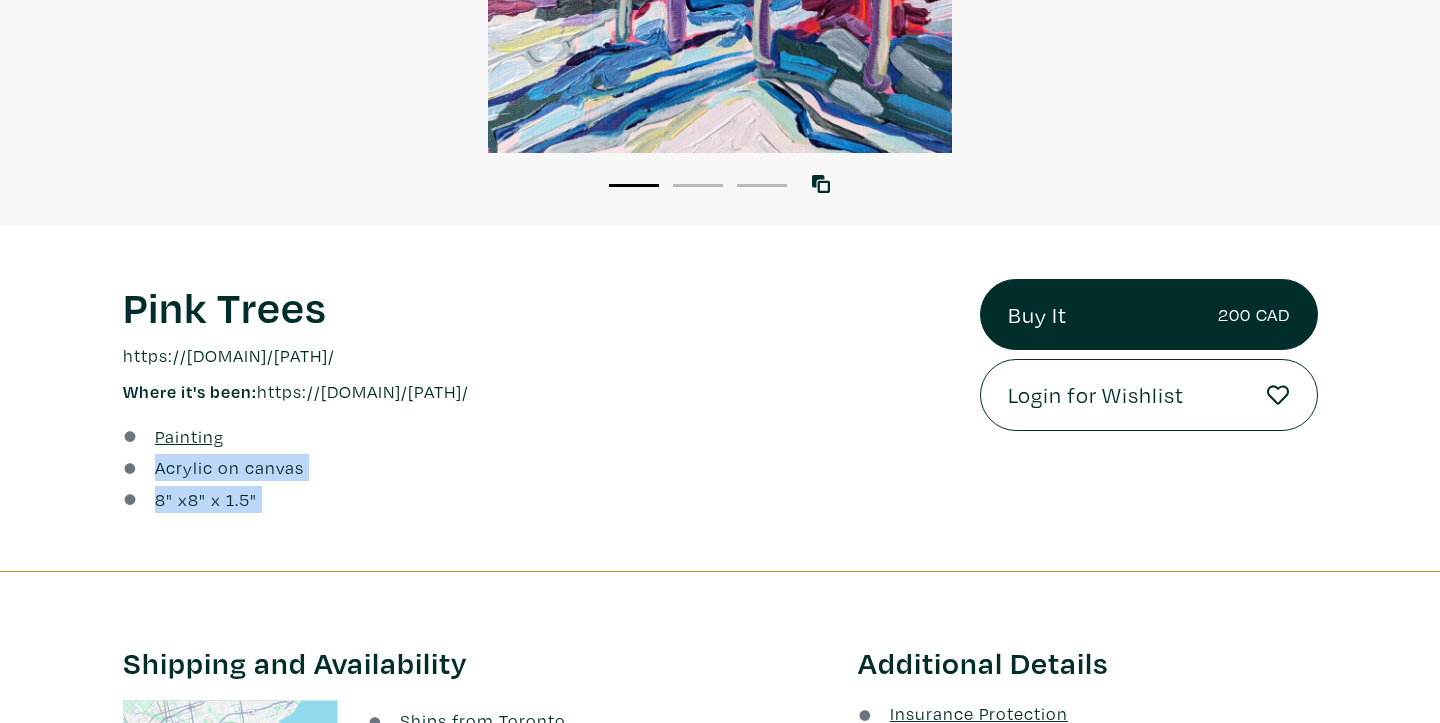 drag, startPoint x: 155, startPoint y: 468, endPoint x: 286, endPoint y: 522, distance: 141.69333 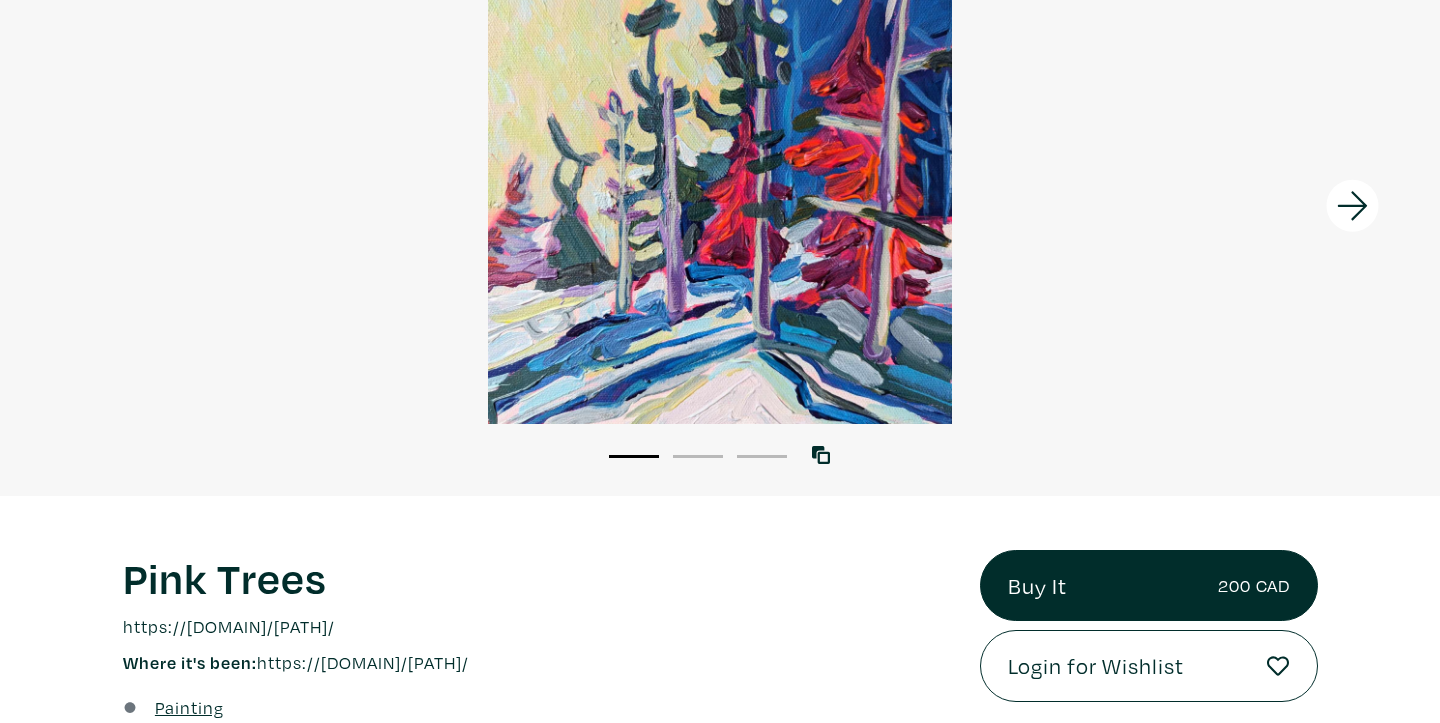 scroll, scrollTop: 243, scrollLeft: 0, axis: vertical 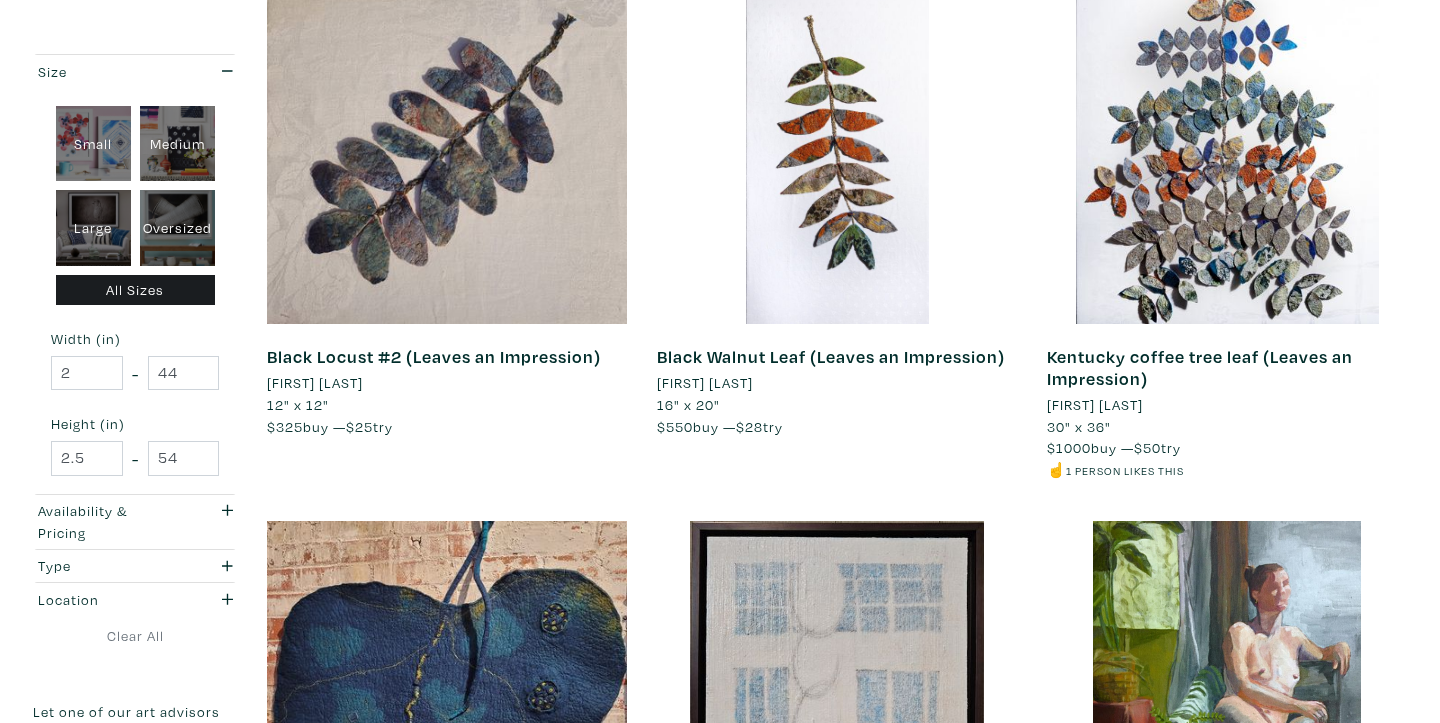 click on "Kentucky coffee tree leaf (Leaves an Impression)" at bounding box center (1200, 367) 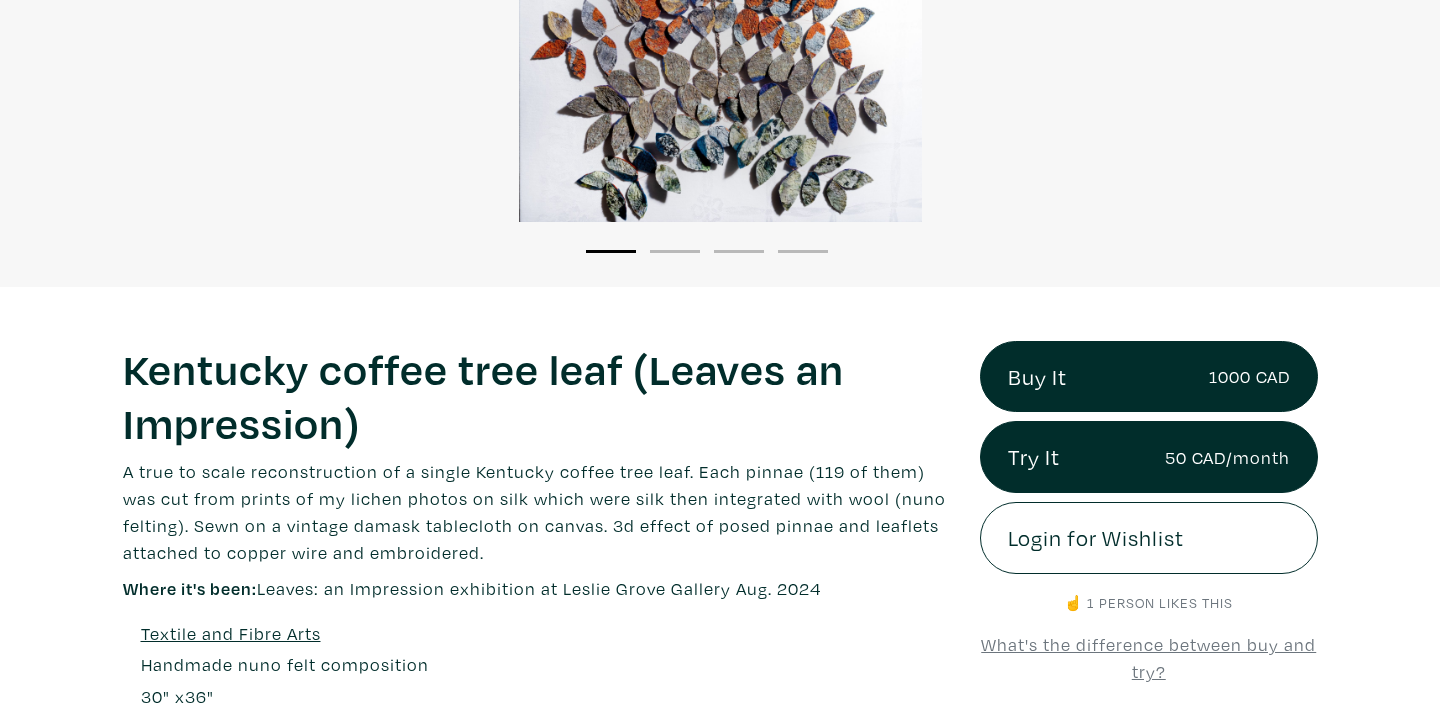 scroll, scrollTop: 550, scrollLeft: 0, axis: vertical 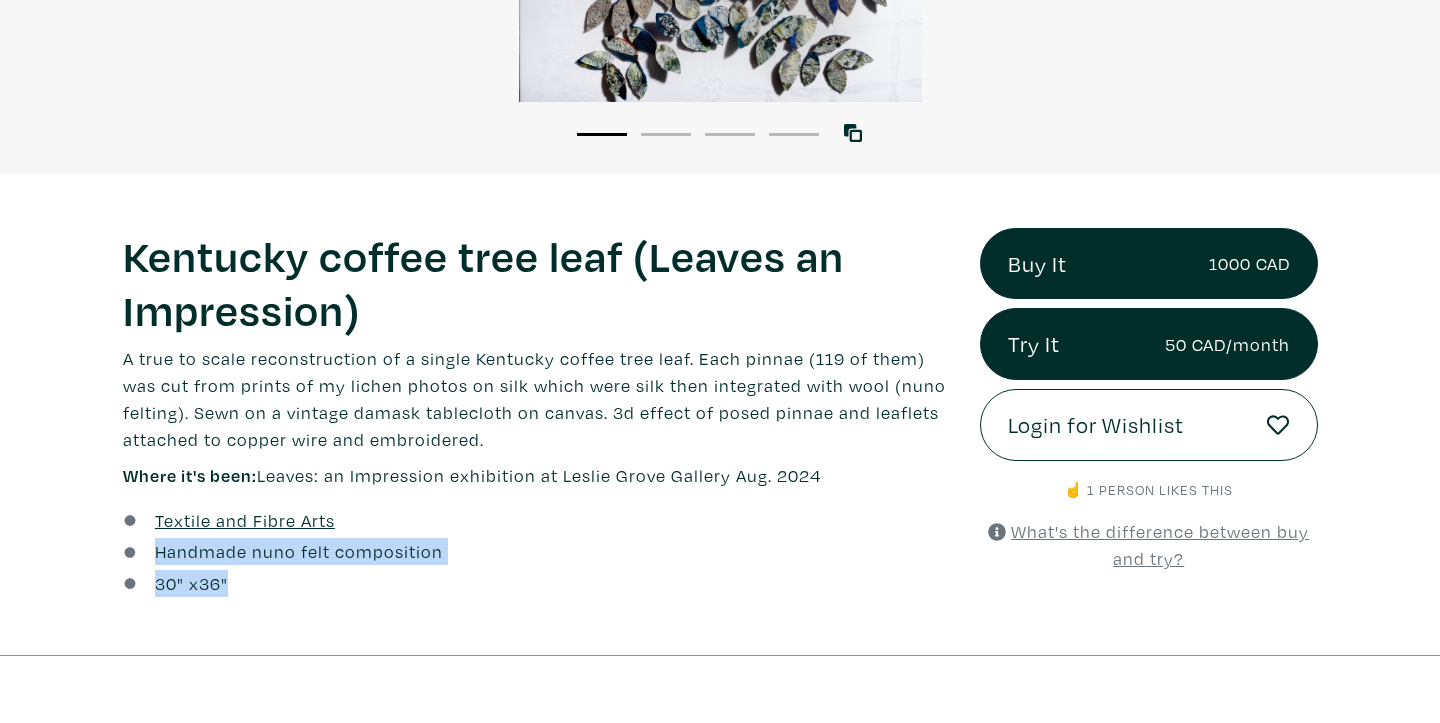 drag, startPoint x: 147, startPoint y: 548, endPoint x: 242, endPoint y: 581, distance: 100.56838 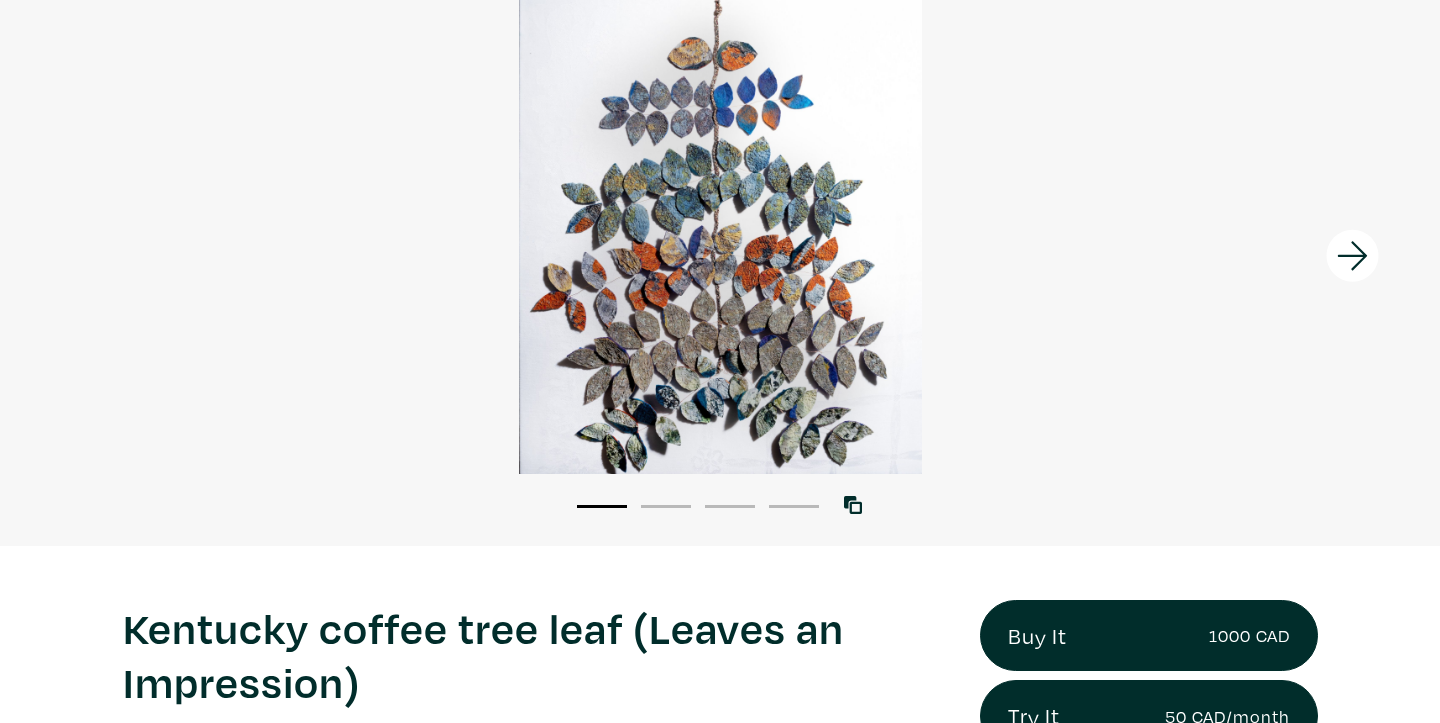 scroll, scrollTop: 0, scrollLeft: 0, axis: both 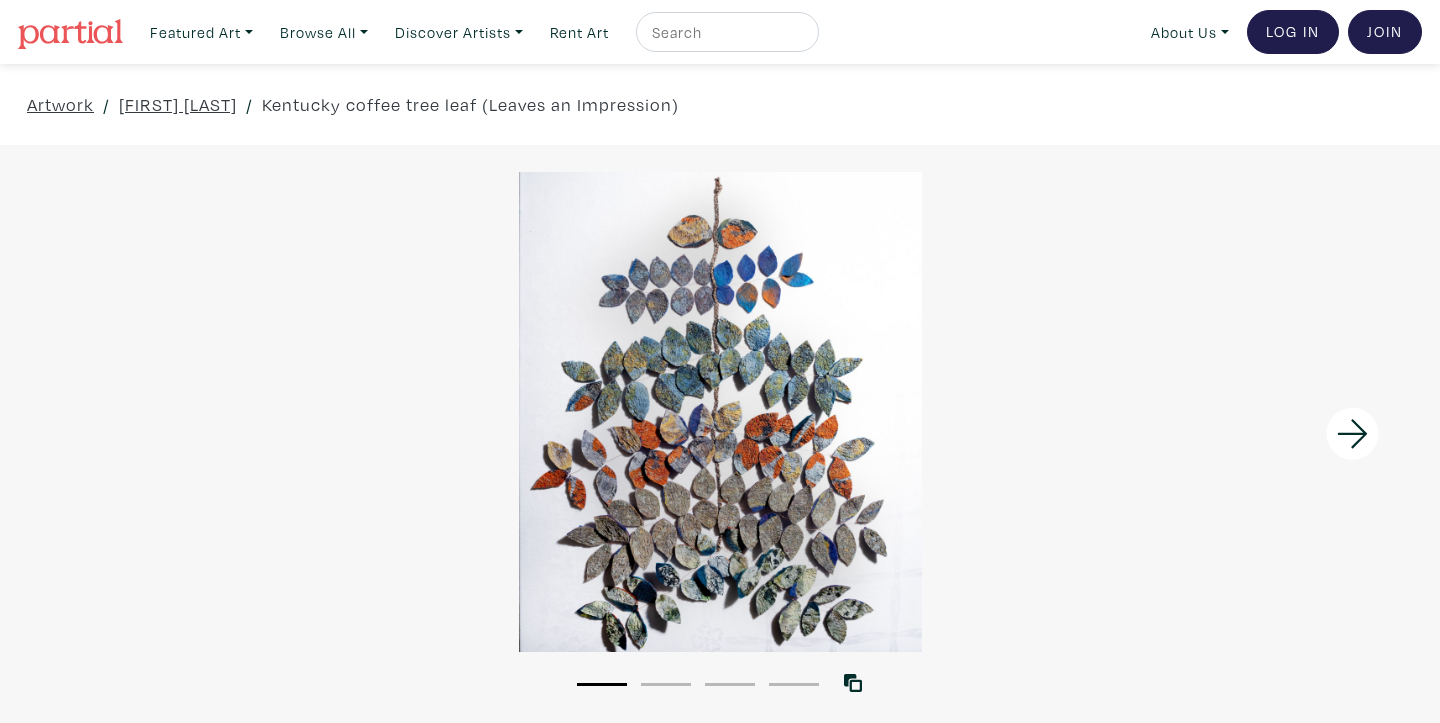 click at bounding box center (725, 32) 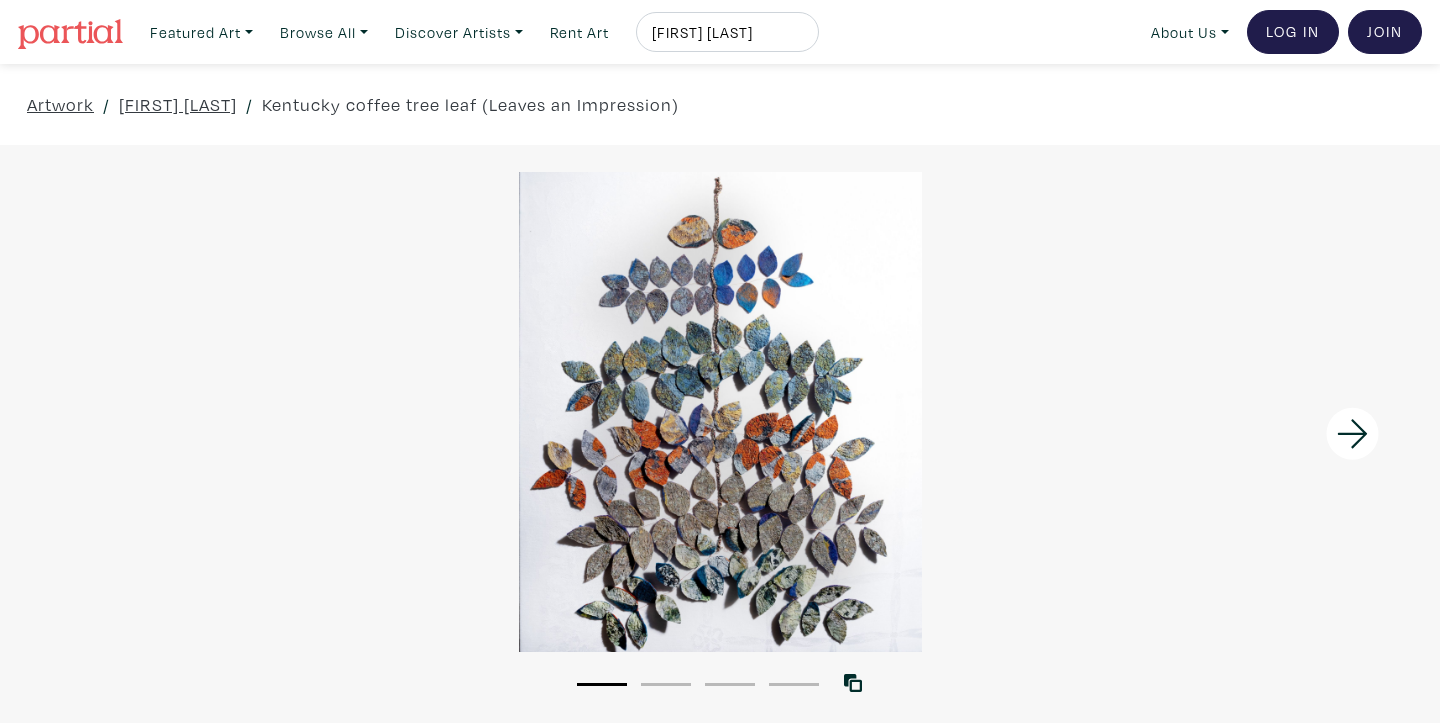 type on "[FIRST] [LAST]" 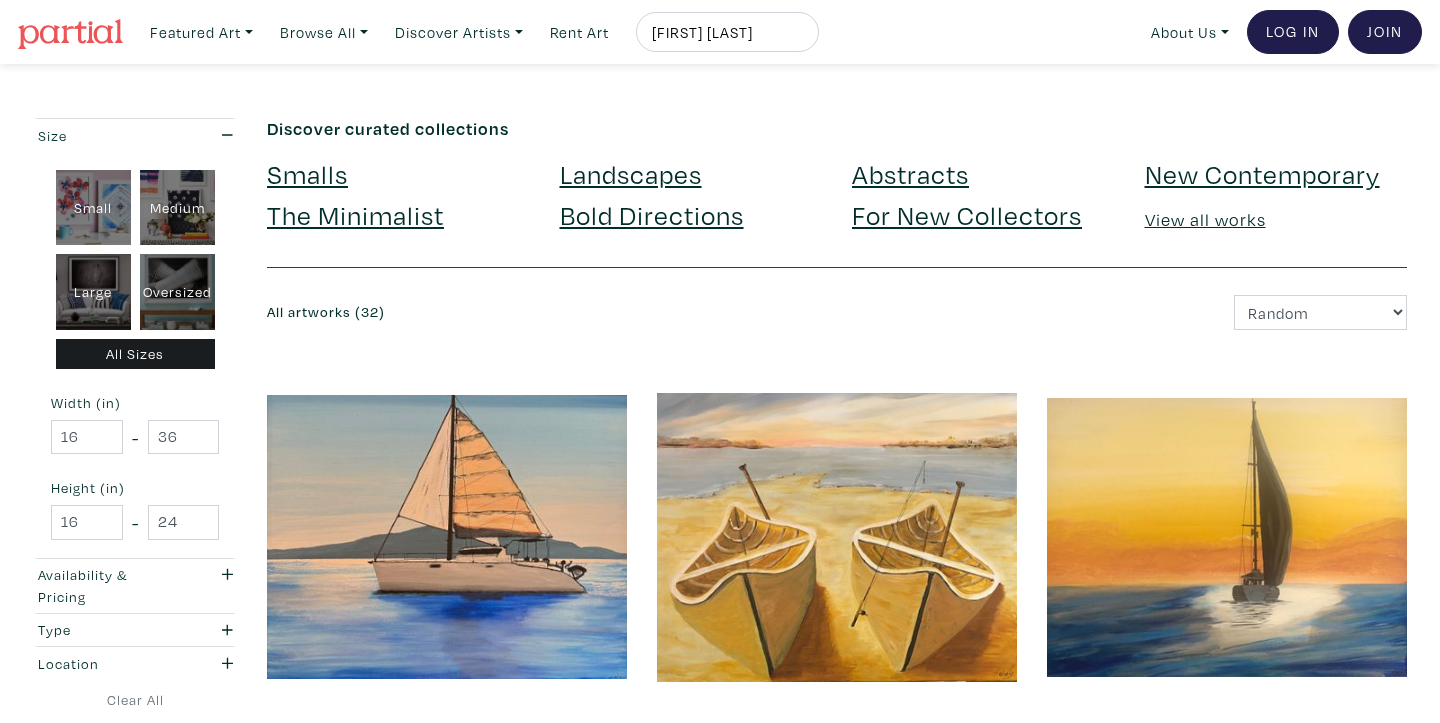 scroll, scrollTop: 315, scrollLeft: 0, axis: vertical 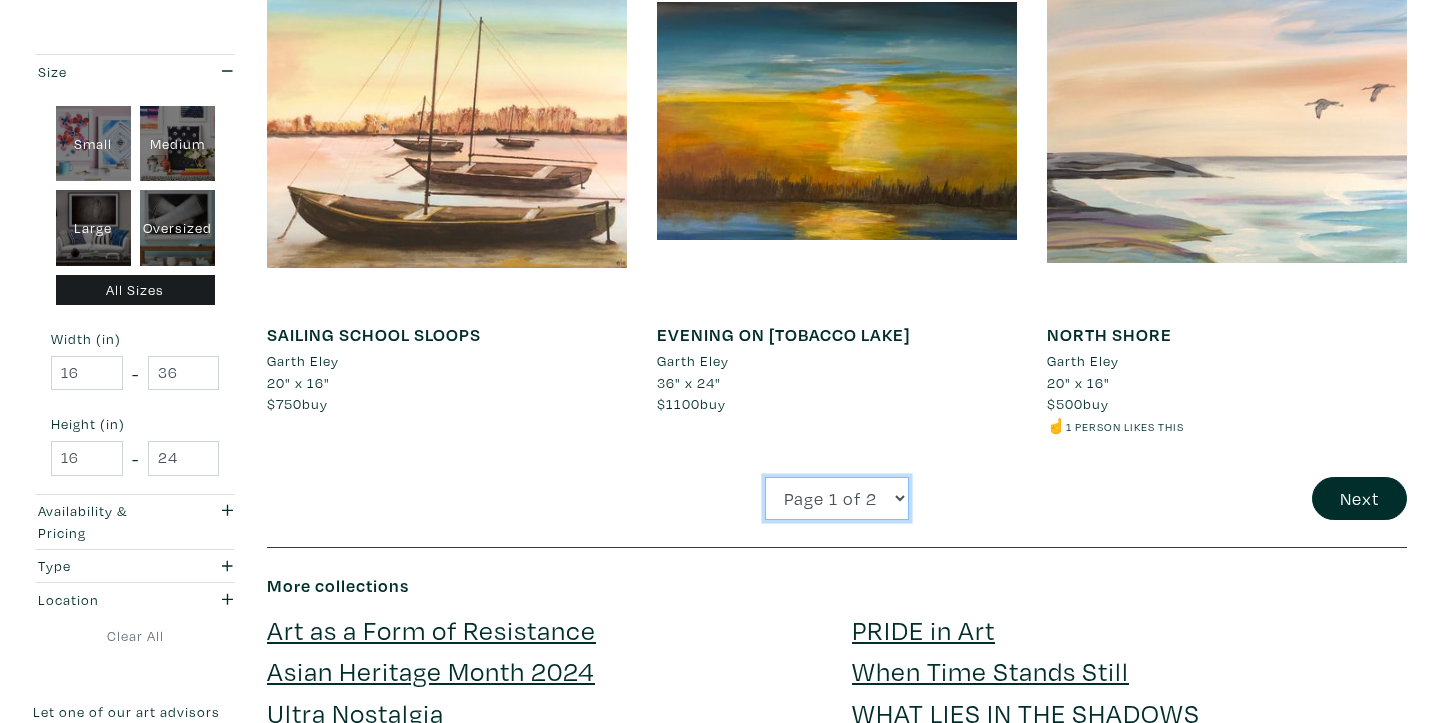 click on "Page 1 of 2
Page 2 of 2" at bounding box center [837, 498] 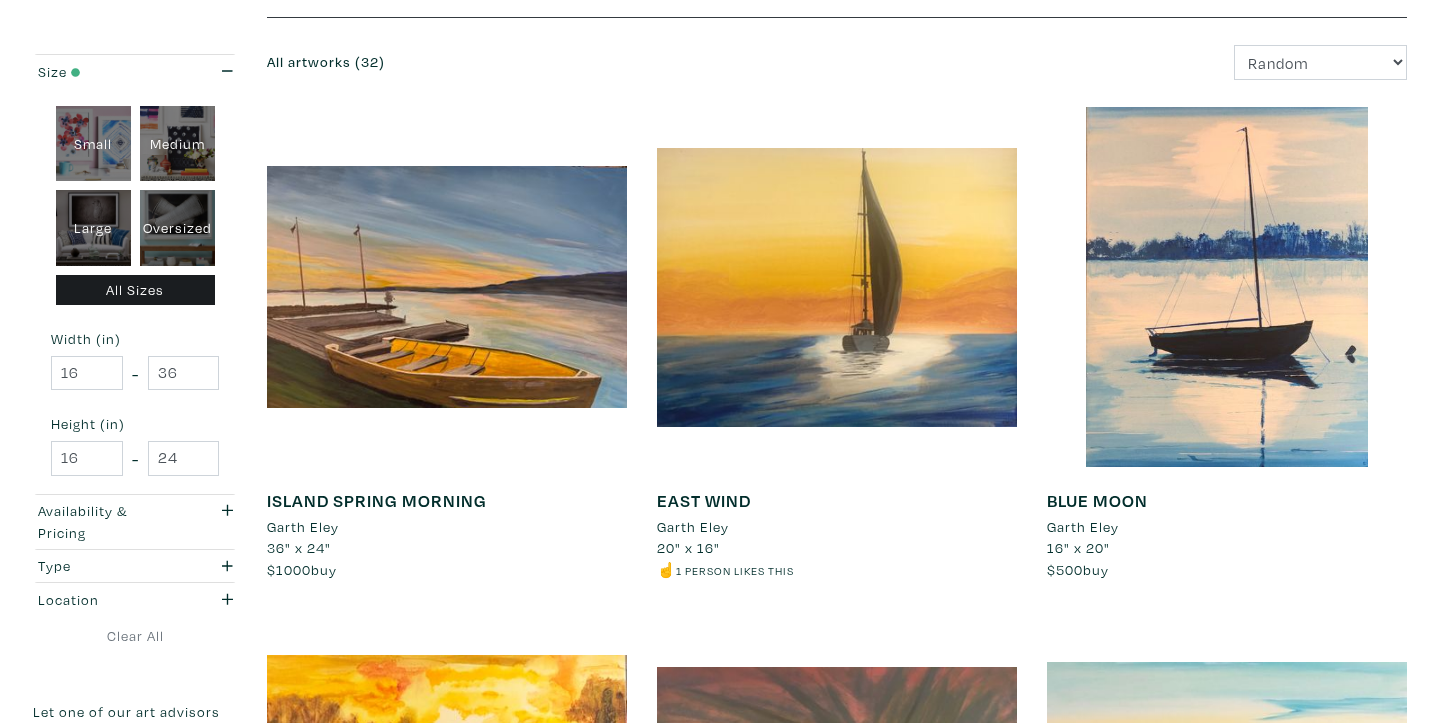 scroll, scrollTop: 0, scrollLeft: 0, axis: both 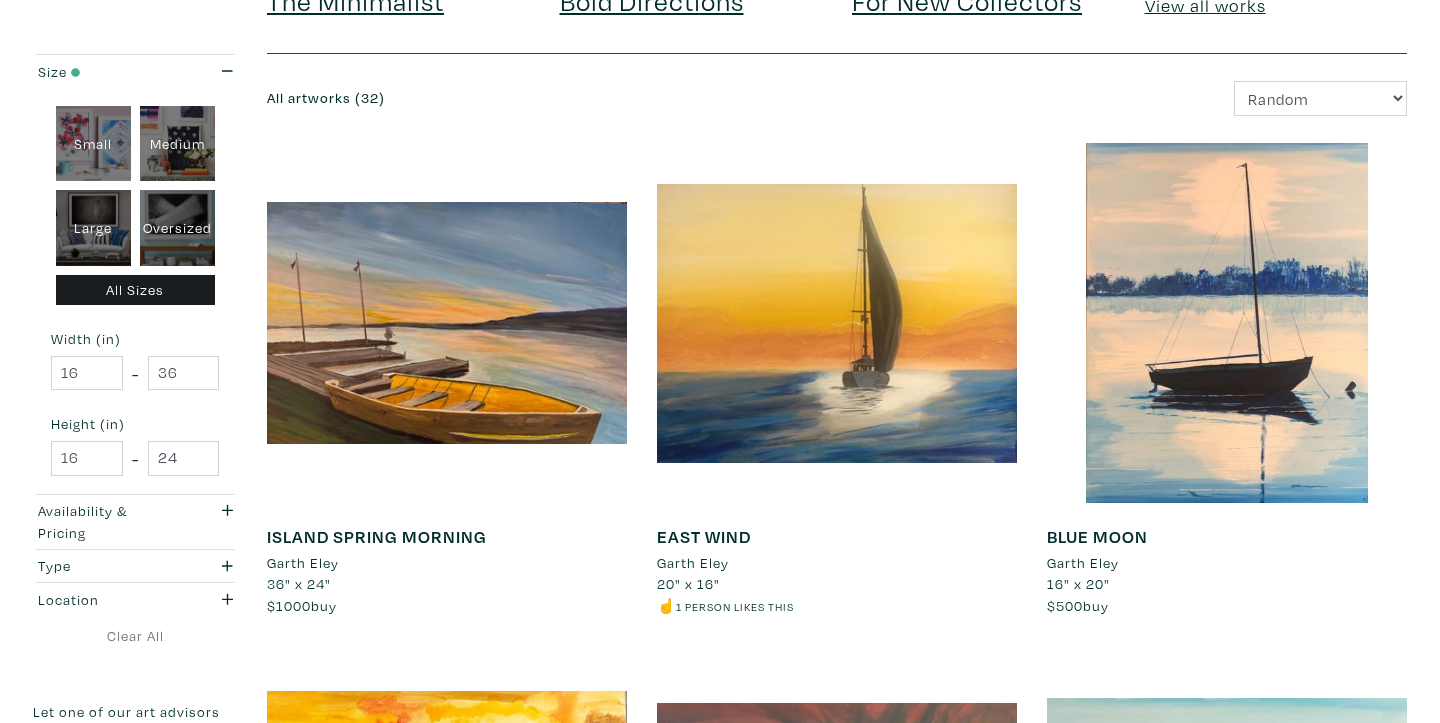click at bounding box center [1227, 323] 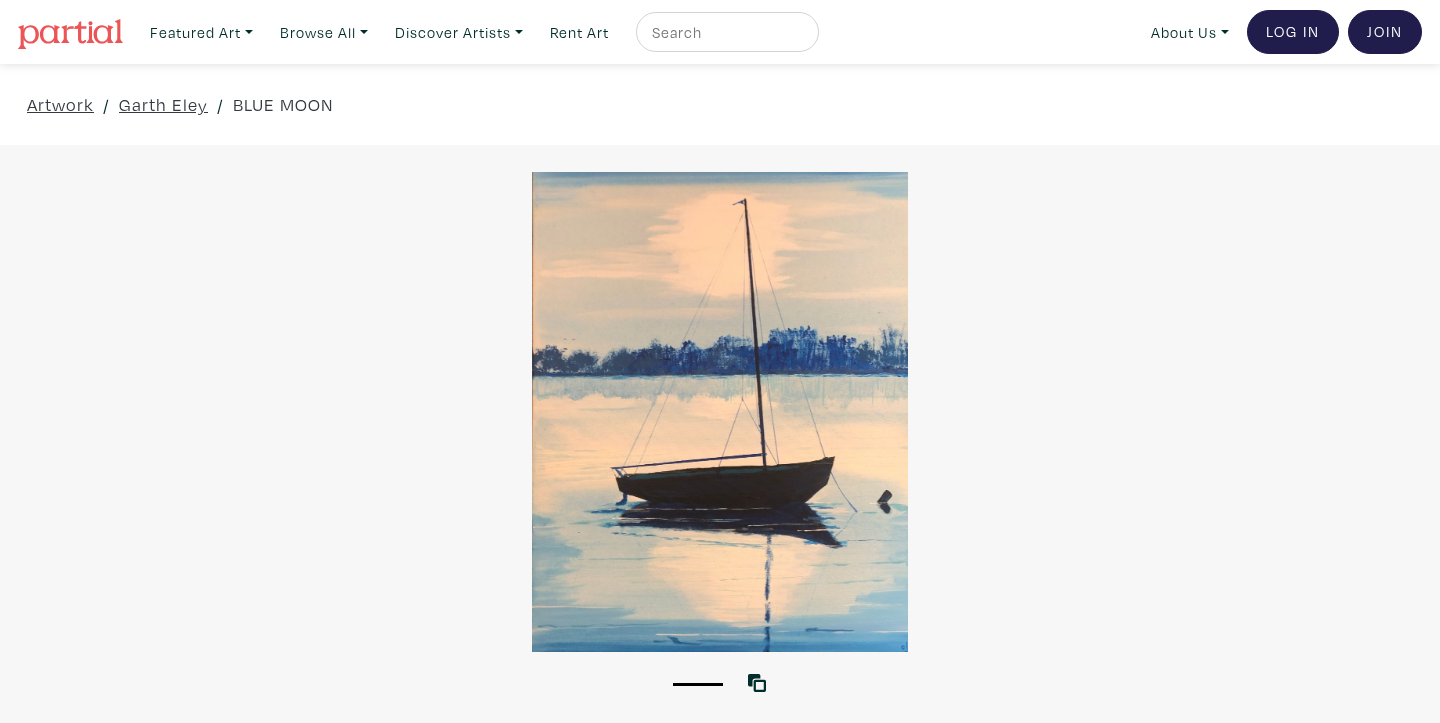 scroll, scrollTop: 0, scrollLeft: 0, axis: both 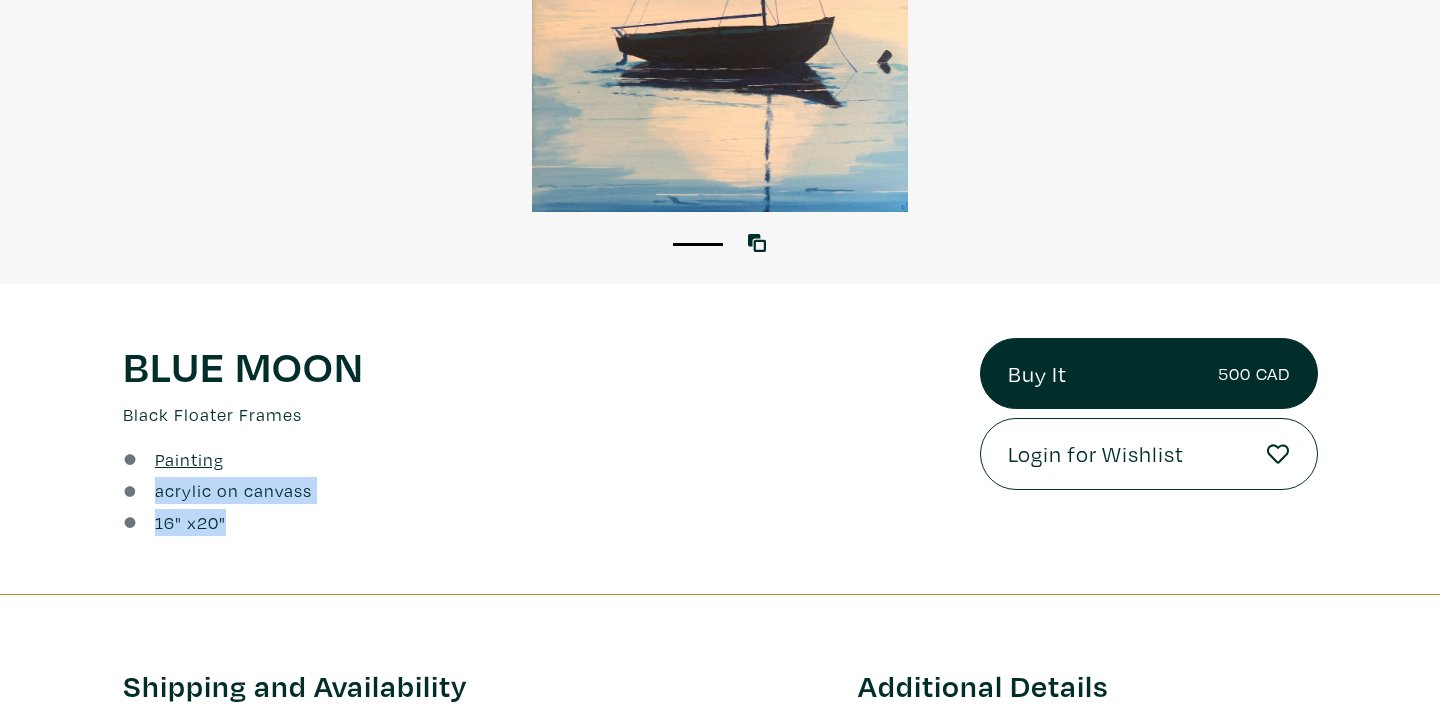 drag, startPoint x: 152, startPoint y: 490, endPoint x: 241, endPoint y: 527, distance: 96.38464 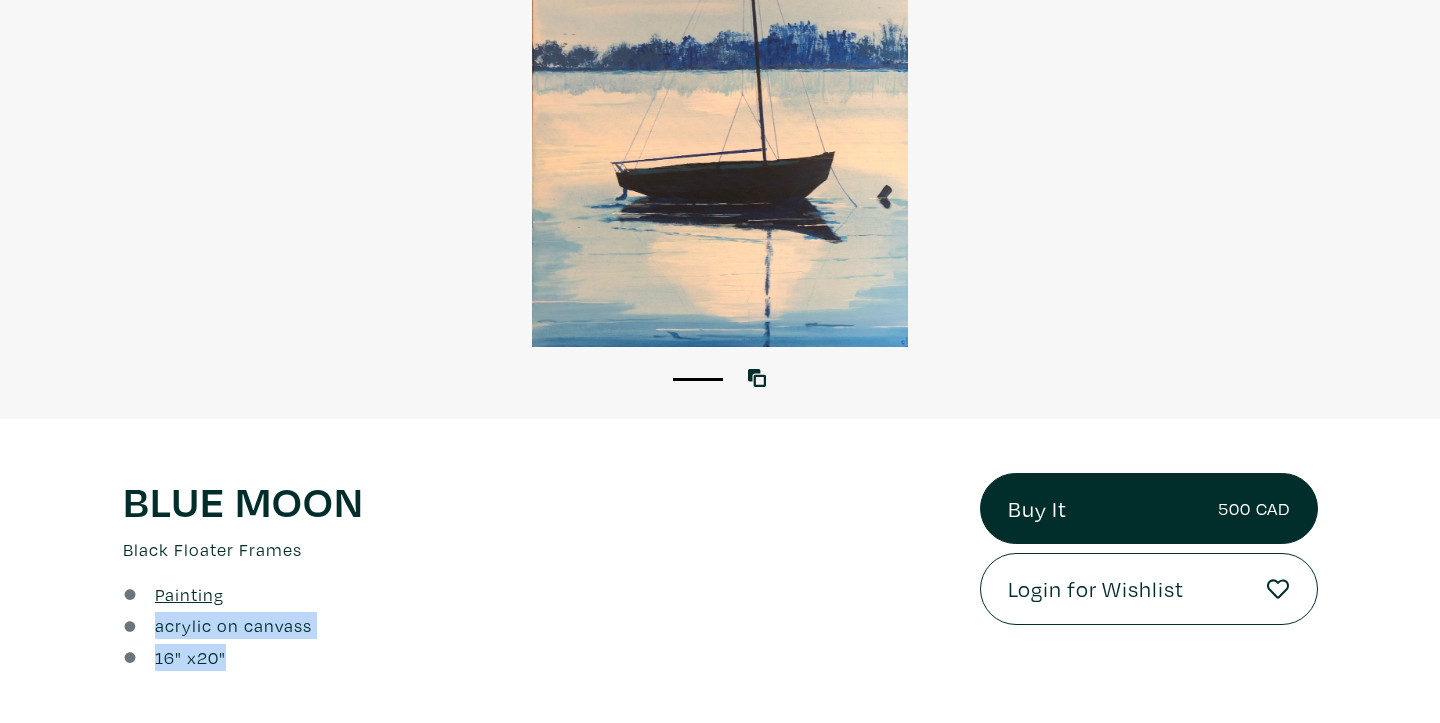 scroll, scrollTop: 0, scrollLeft: 0, axis: both 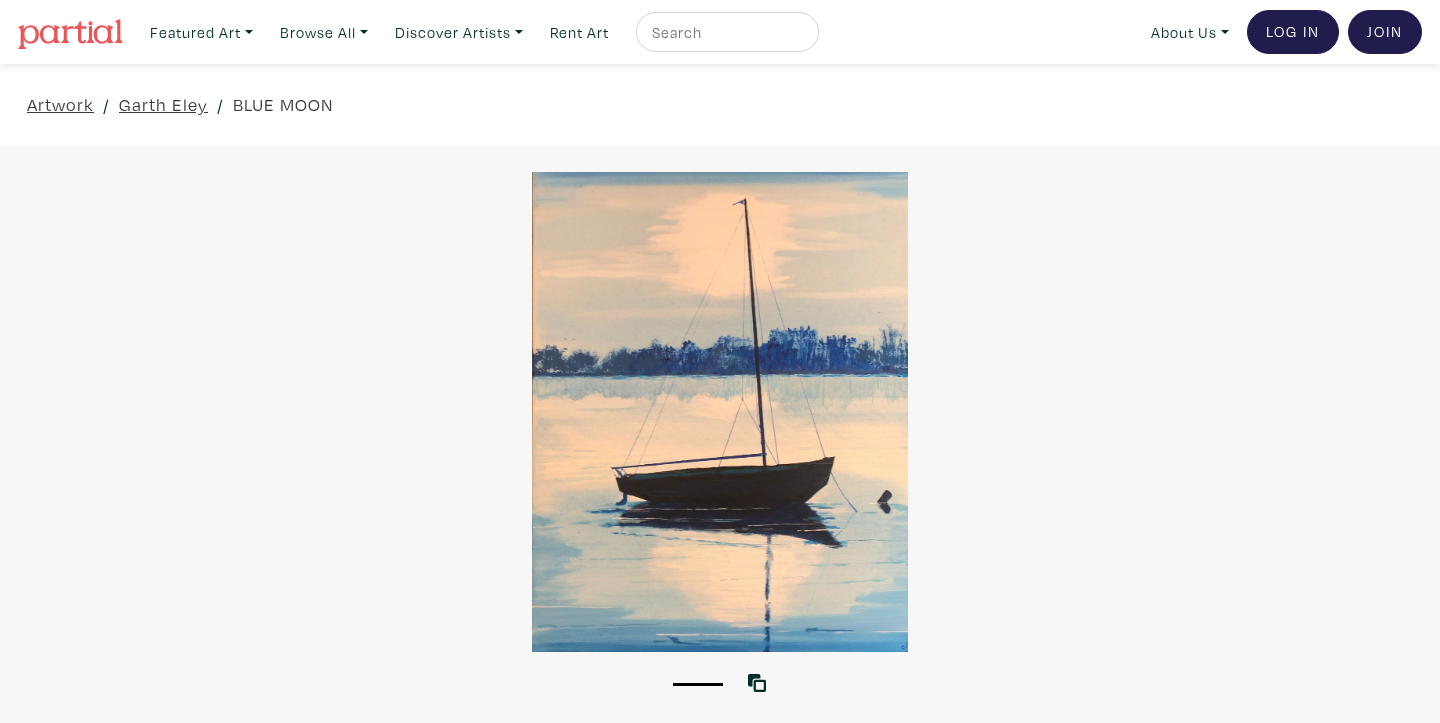 click at bounding box center [727, 32] 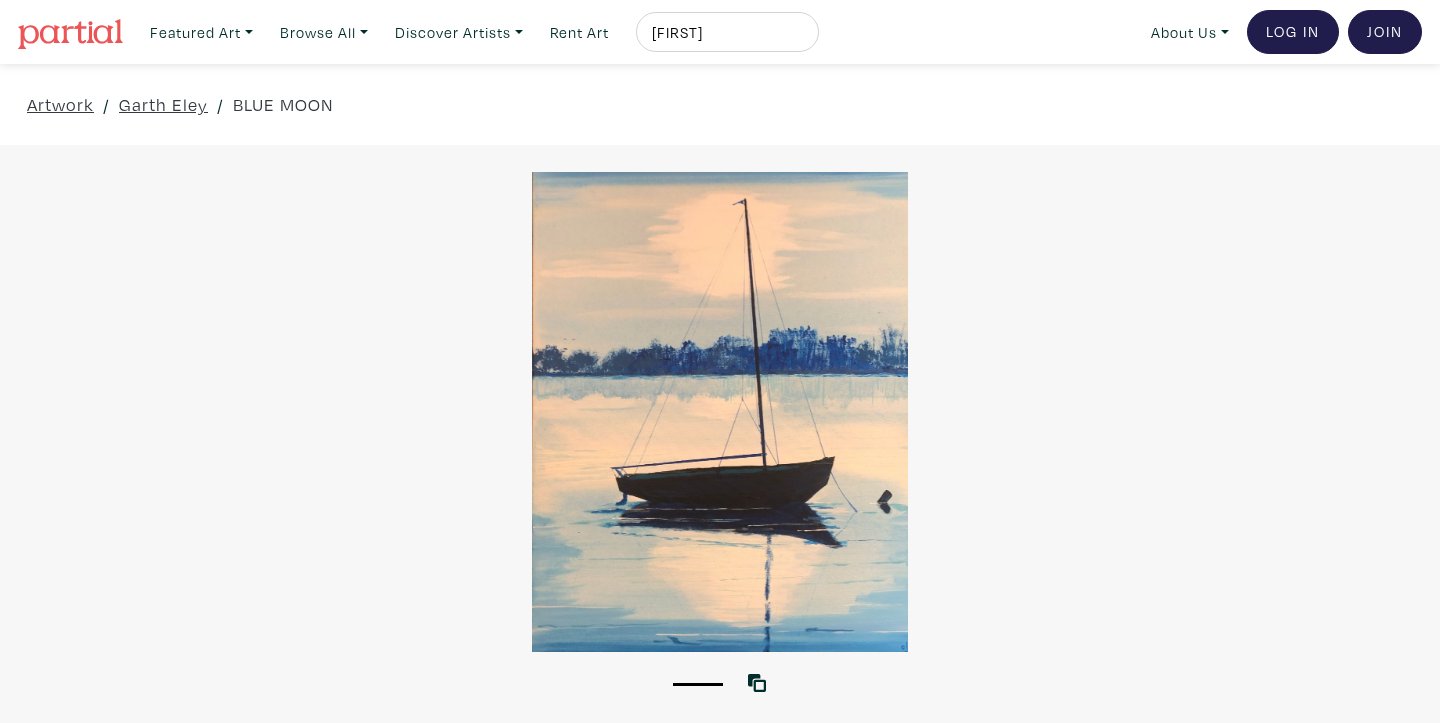 type on "francois" 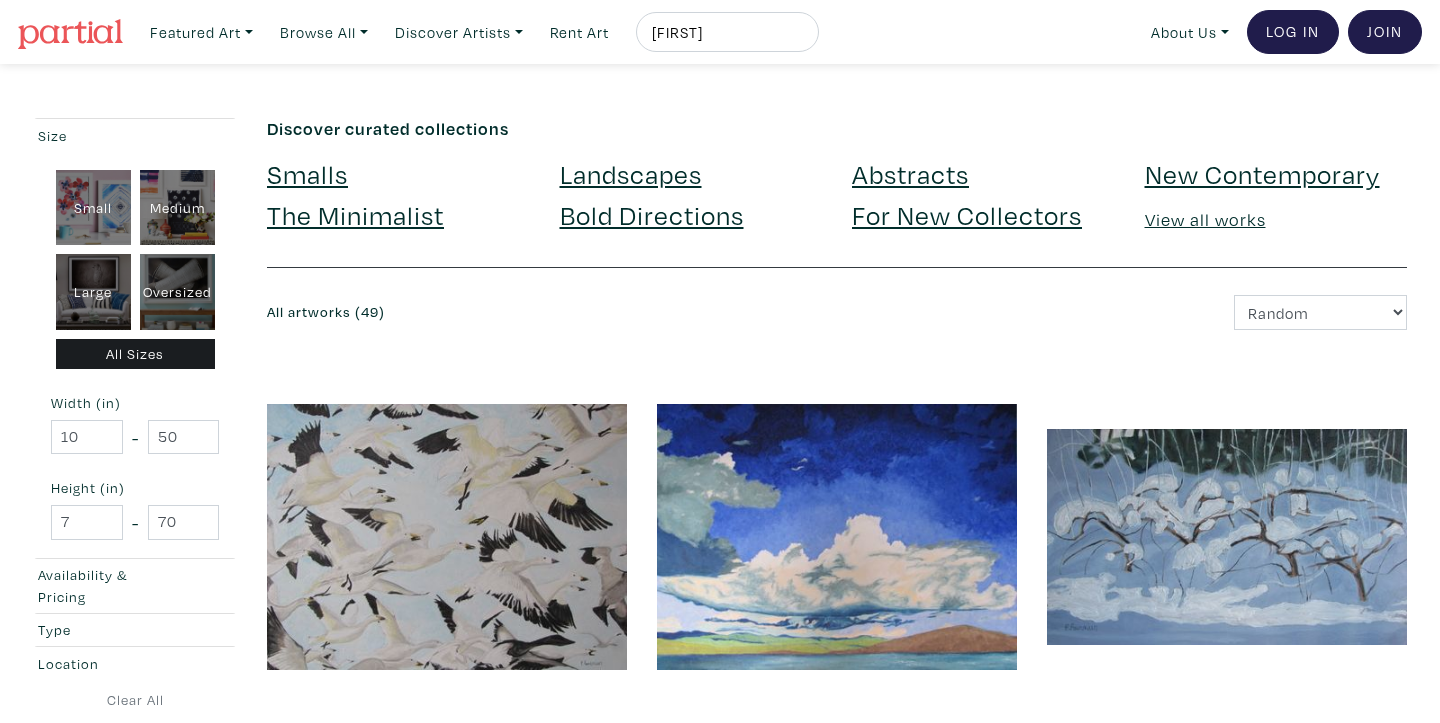 scroll, scrollTop: 0, scrollLeft: 0, axis: both 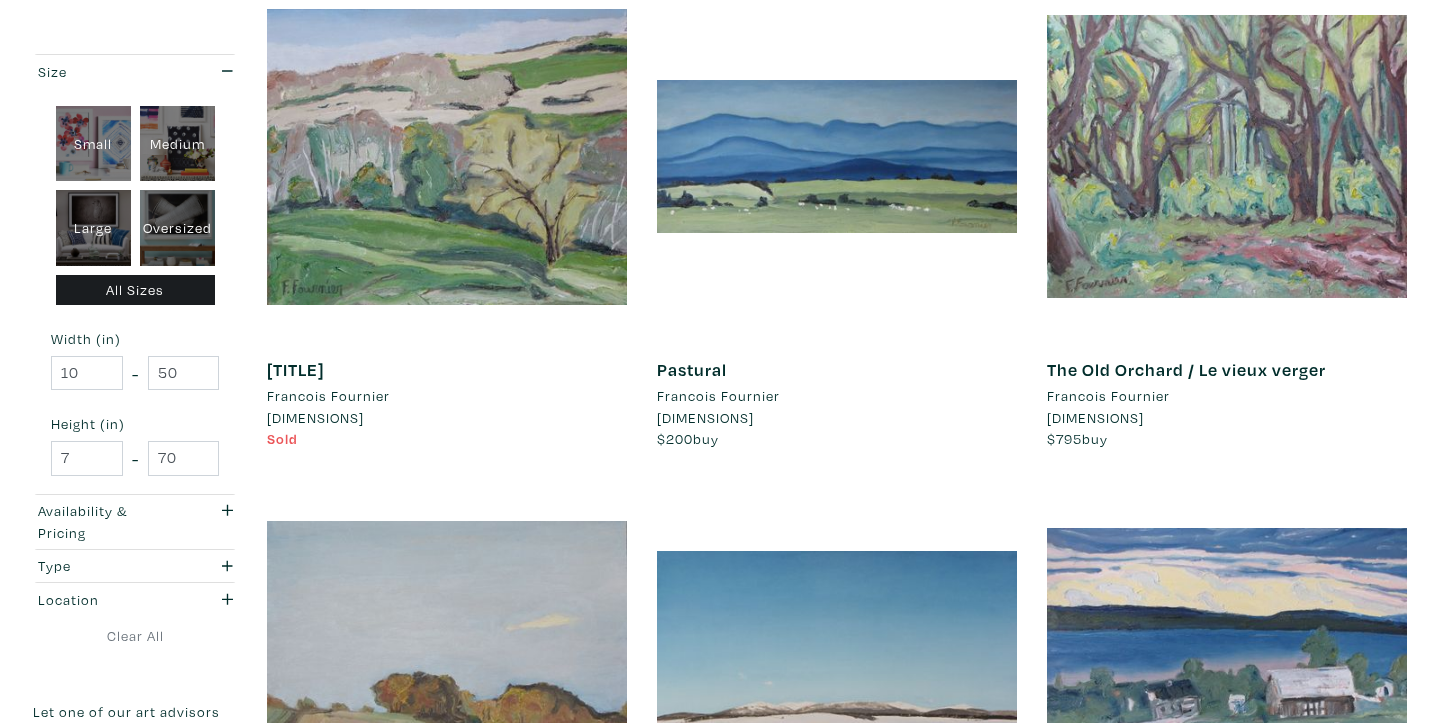 click on "Francois Fournier" at bounding box center [718, 396] 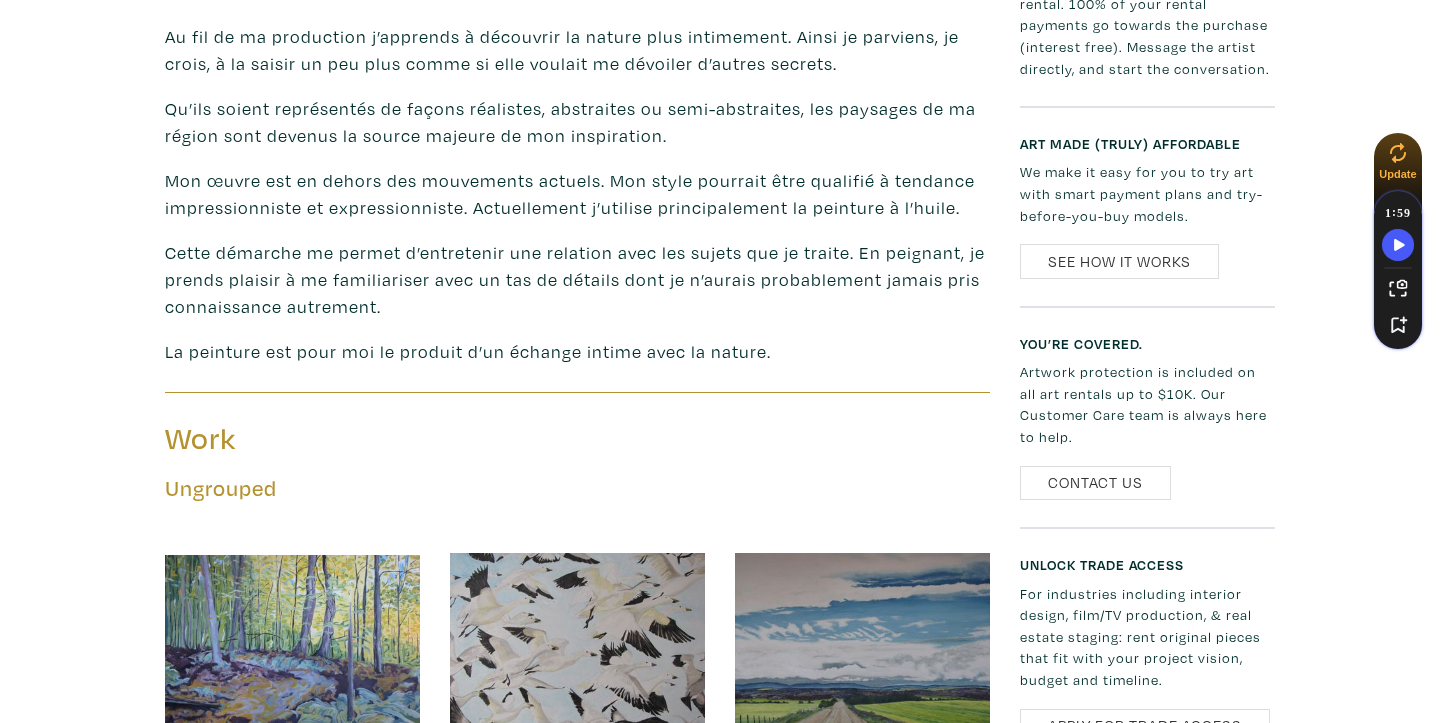scroll, scrollTop: 2213, scrollLeft: 0, axis: vertical 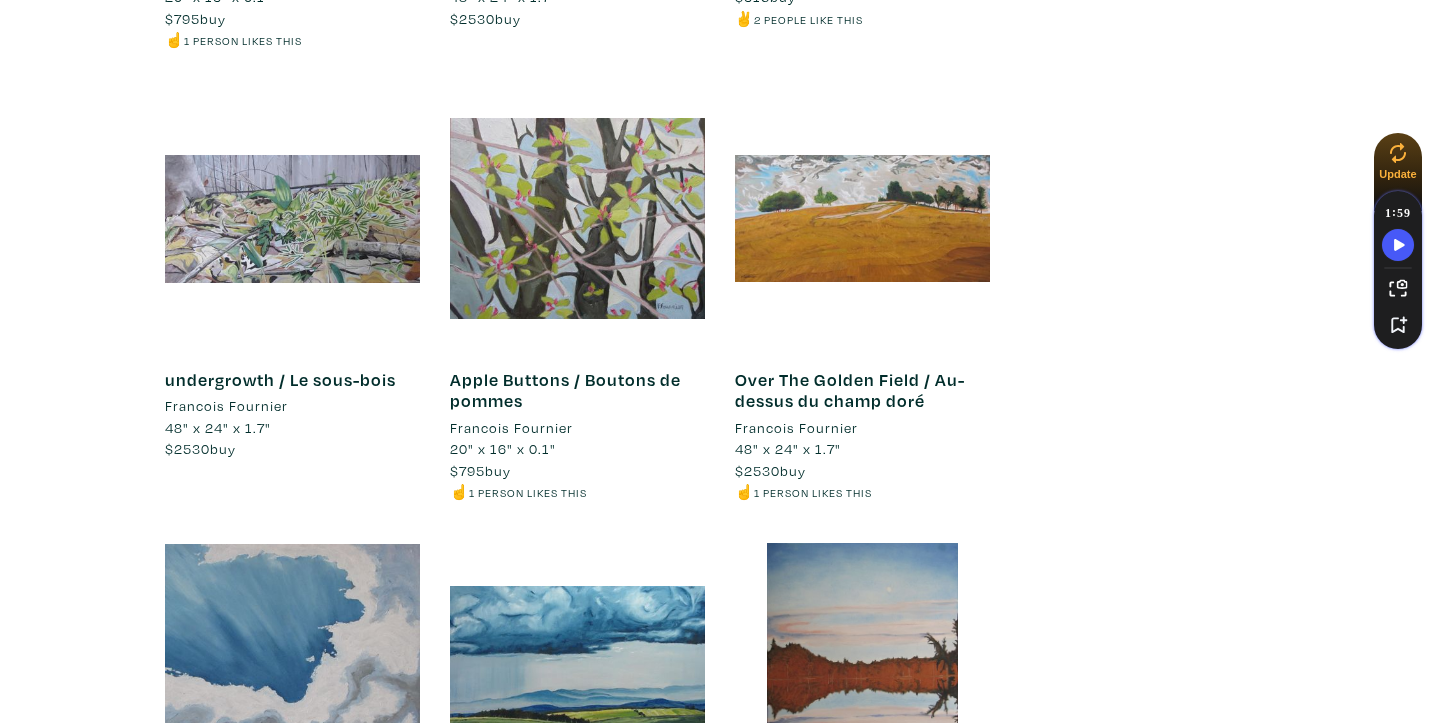 click at bounding box center [862, 218] 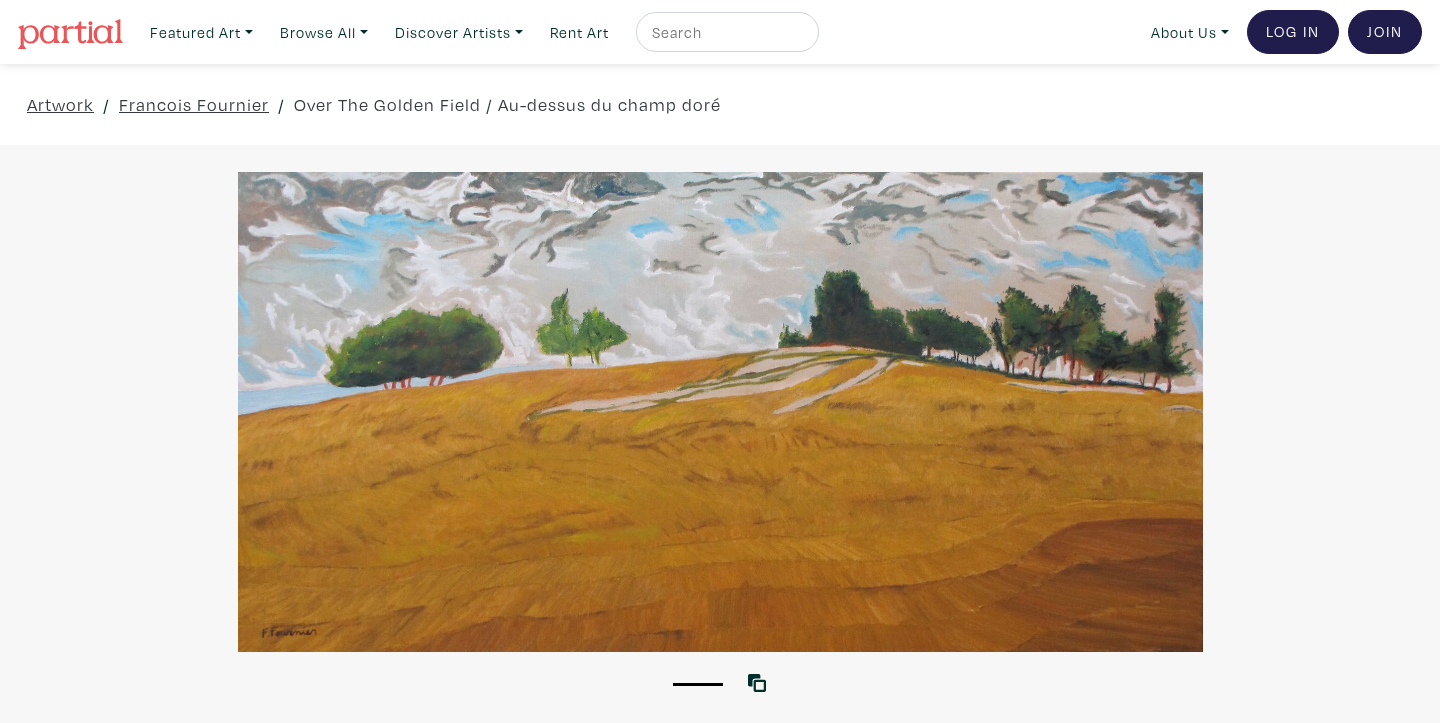 scroll, scrollTop: 0, scrollLeft: 0, axis: both 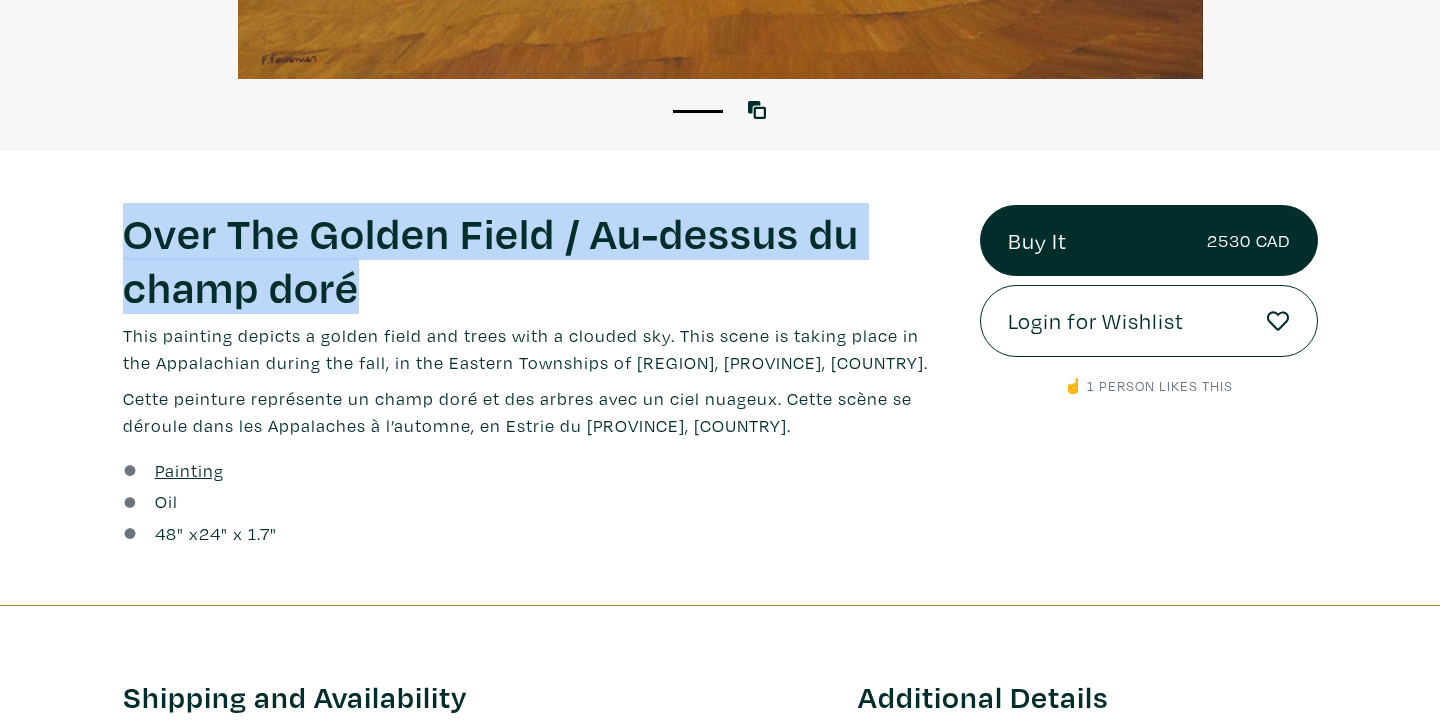 drag, startPoint x: 128, startPoint y: 232, endPoint x: 376, endPoint y: 277, distance: 252.04959 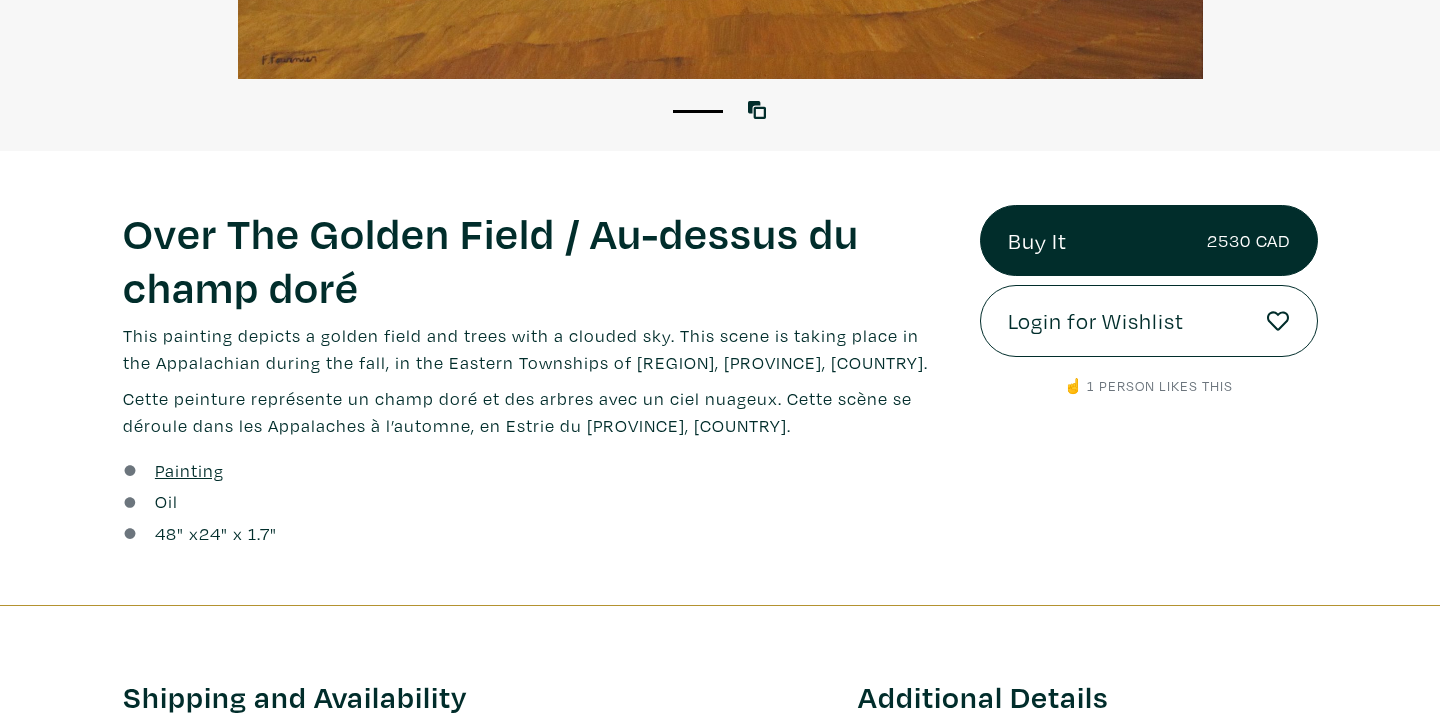 click at bounding box center [139, 502] 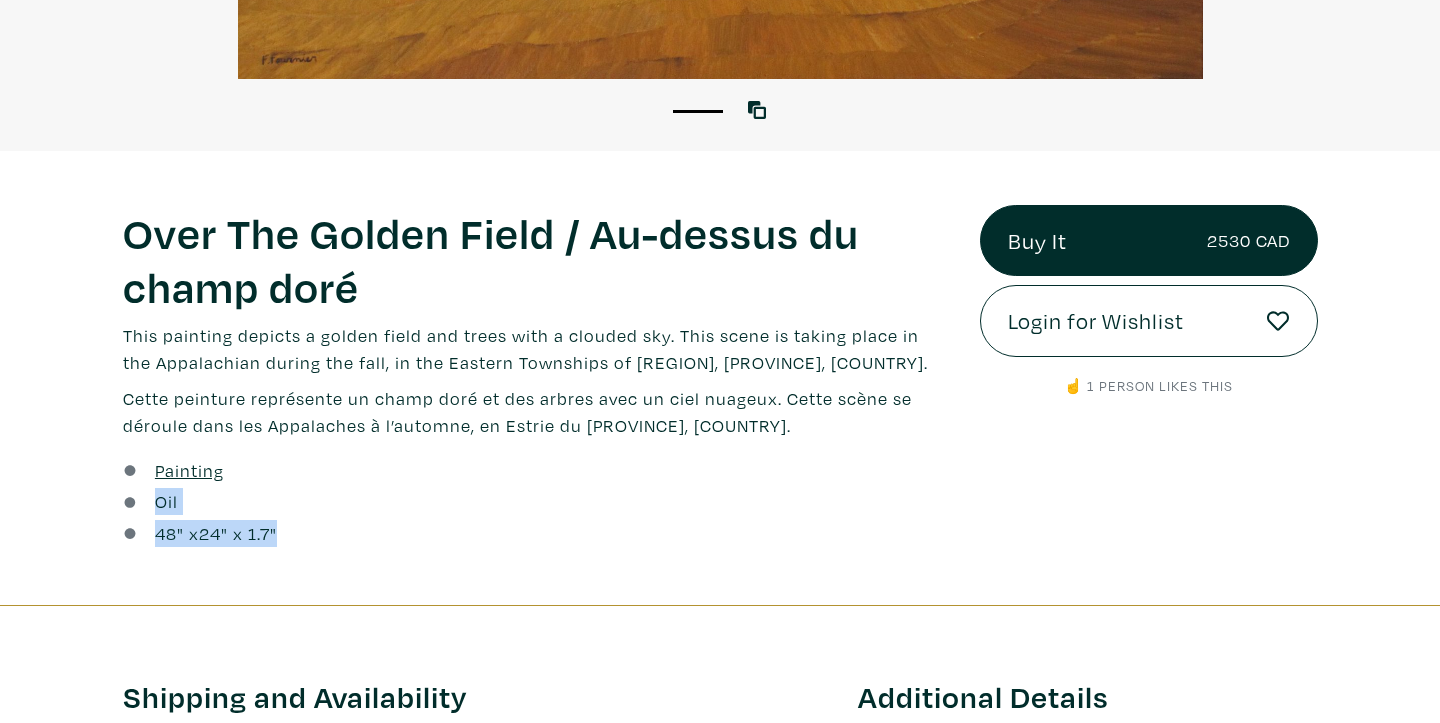 drag, startPoint x: 158, startPoint y: 498, endPoint x: 279, endPoint y: 546, distance: 130.17296 